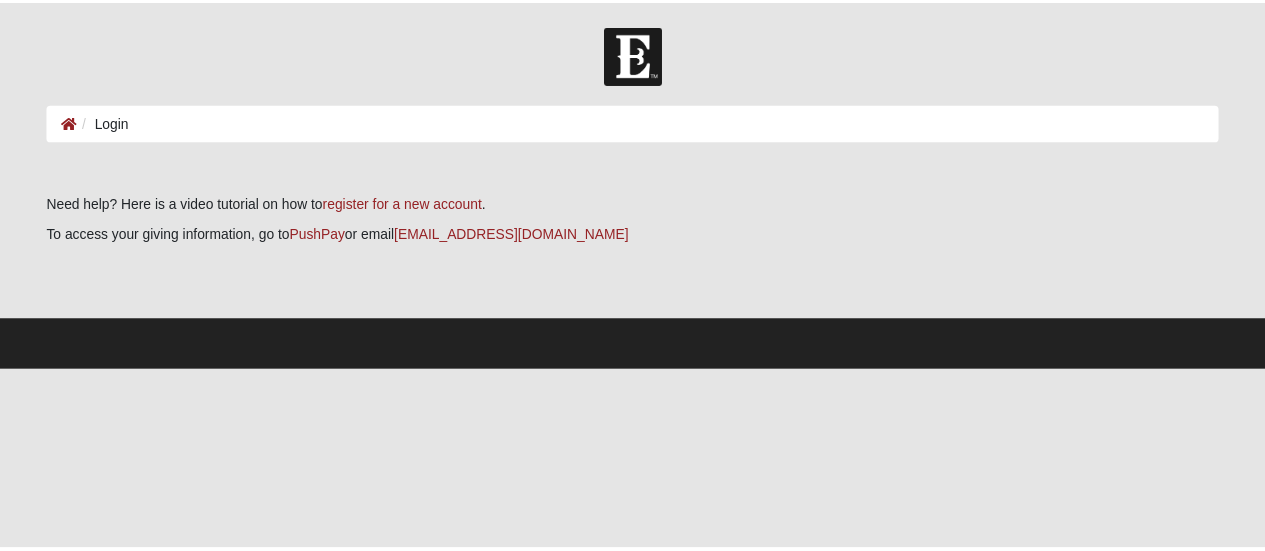 scroll, scrollTop: 0, scrollLeft: 0, axis: both 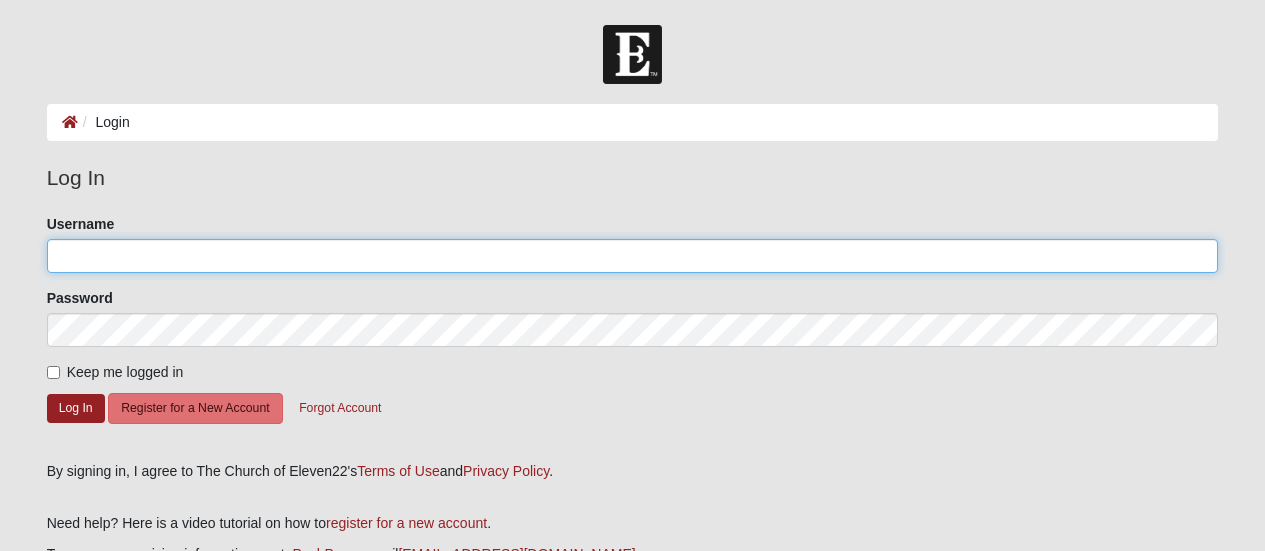 click on "Username" 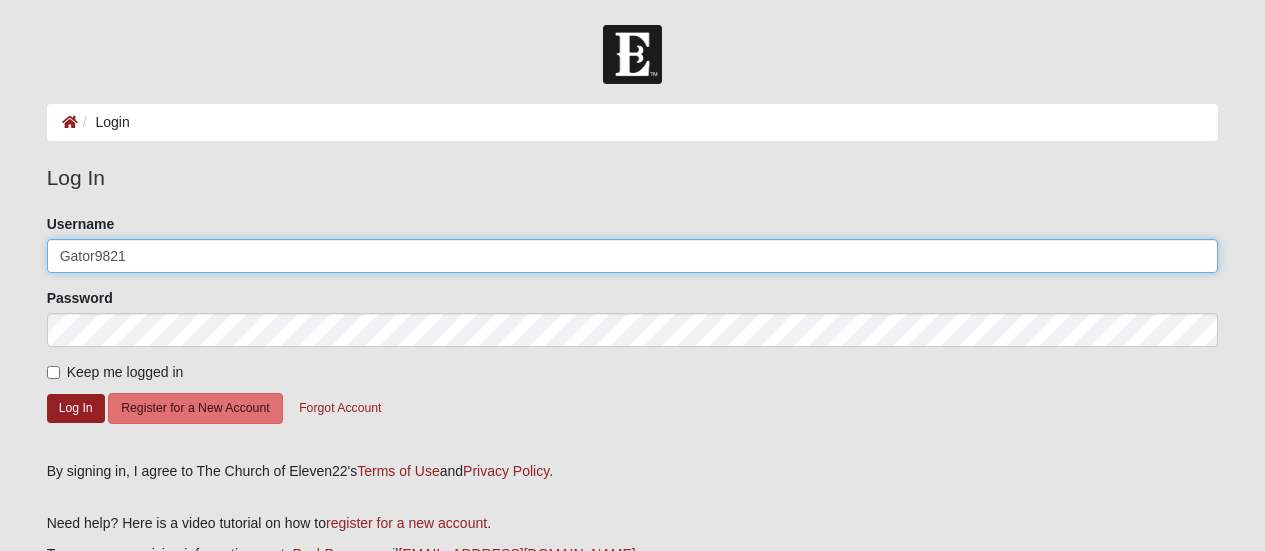 type on "Gator9821" 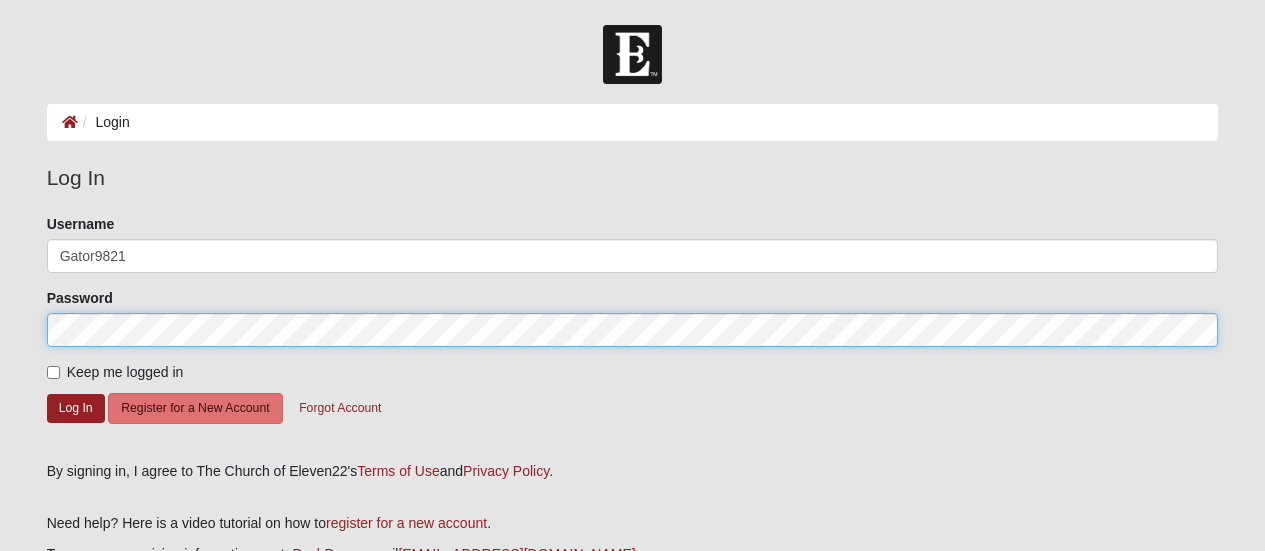 scroll, scrollTop: 100, scrollLeft: 0, axis: vertical 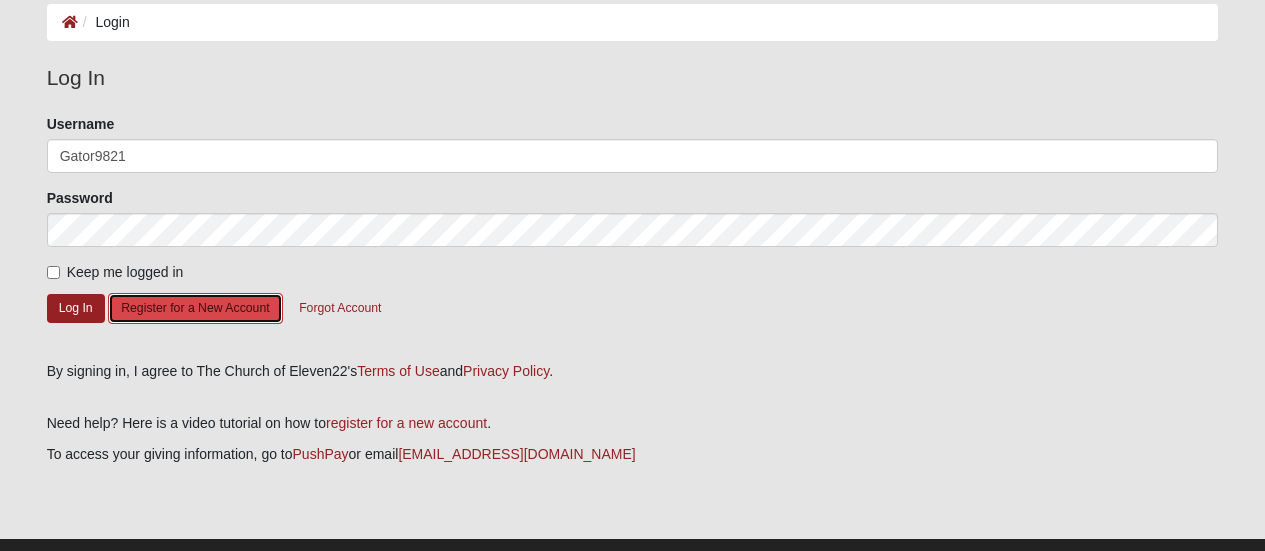 click on "Register for a New Account" 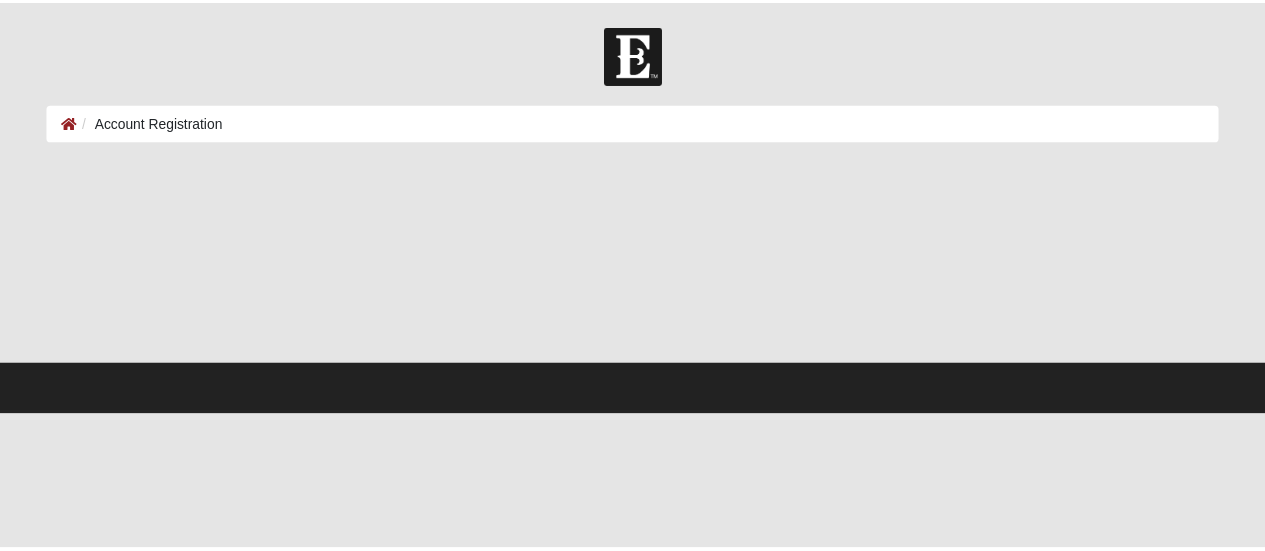 scroll, scrollTop: 0, scrollLeft: 0, axis: both 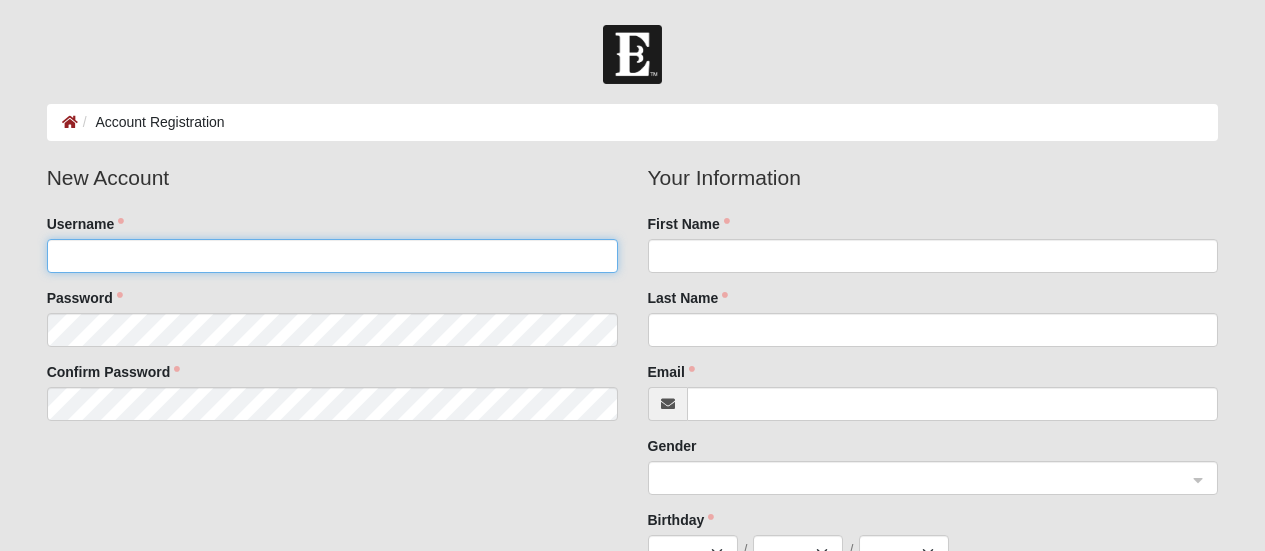 click on "Username" 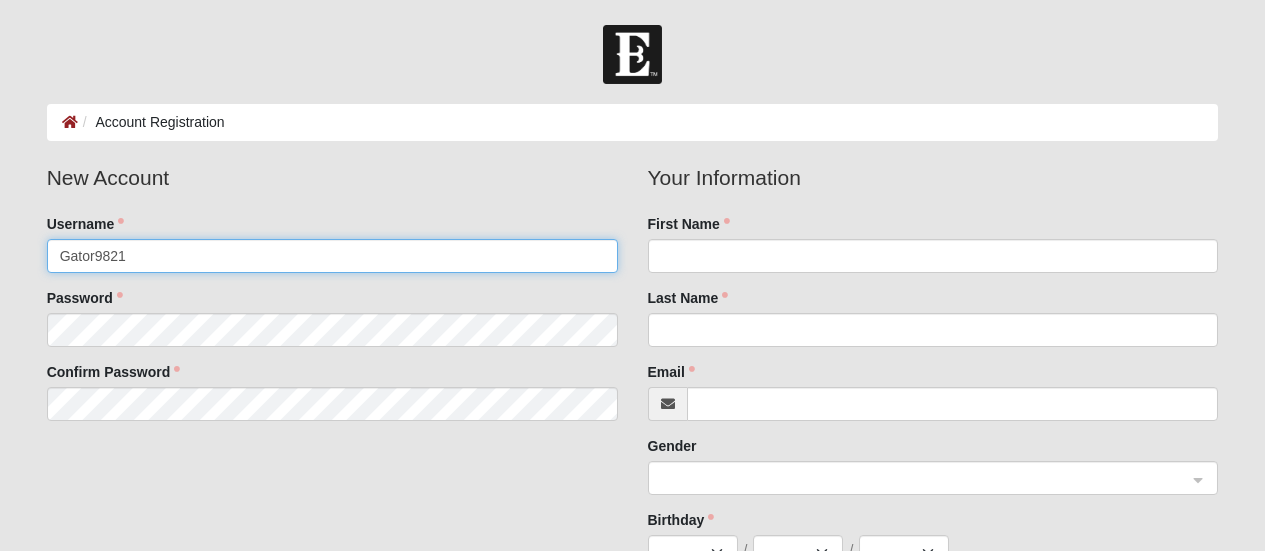 type on "Gator9821" 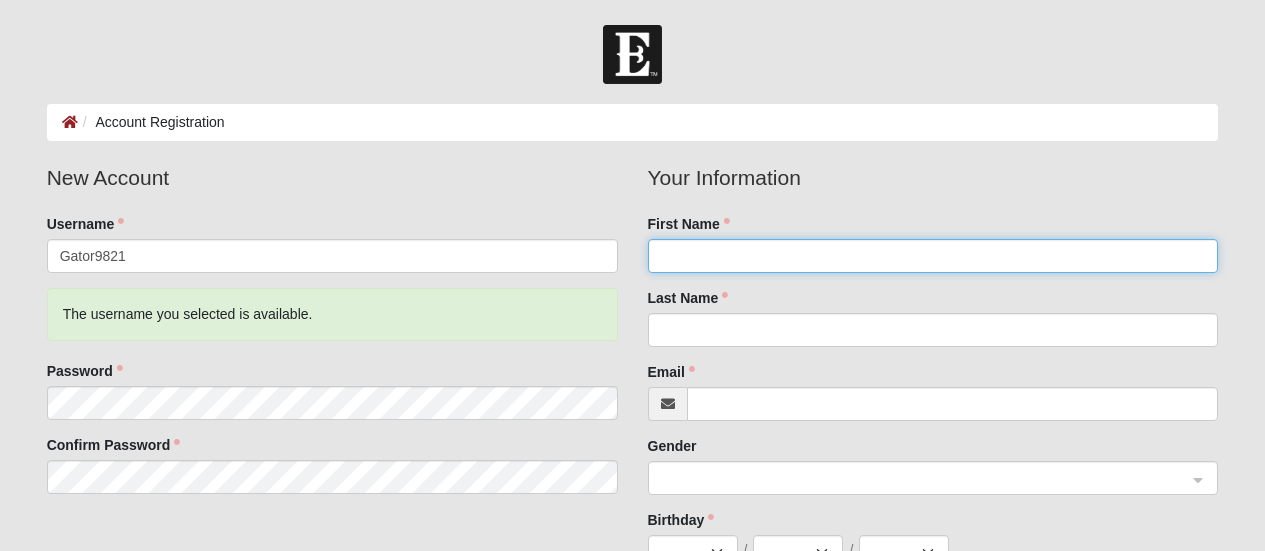 click on "First Name" 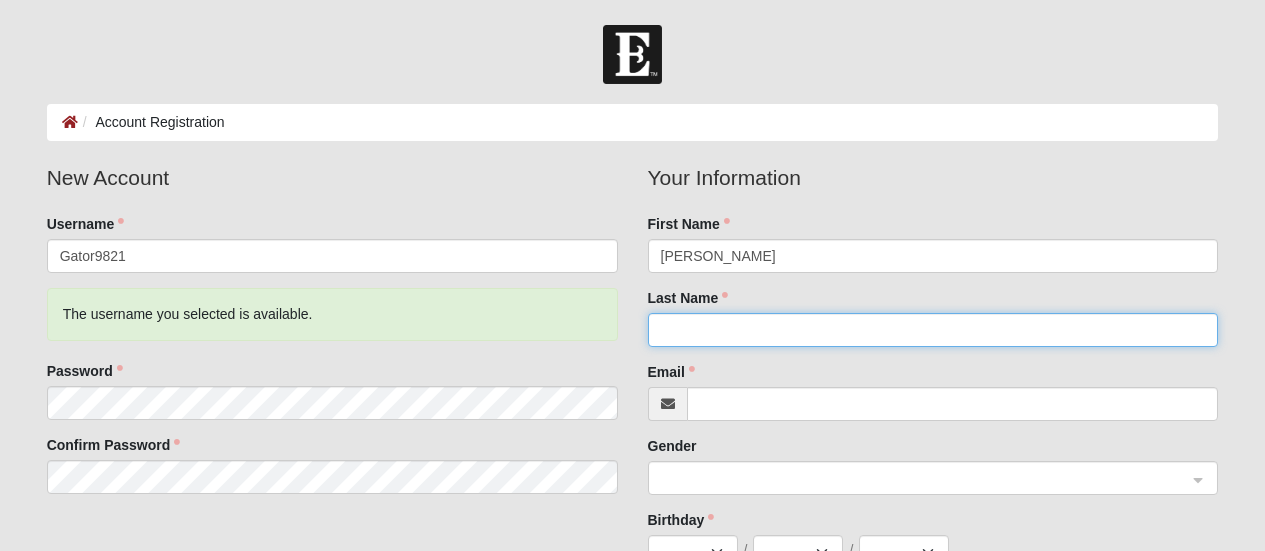 type on "Lowery" 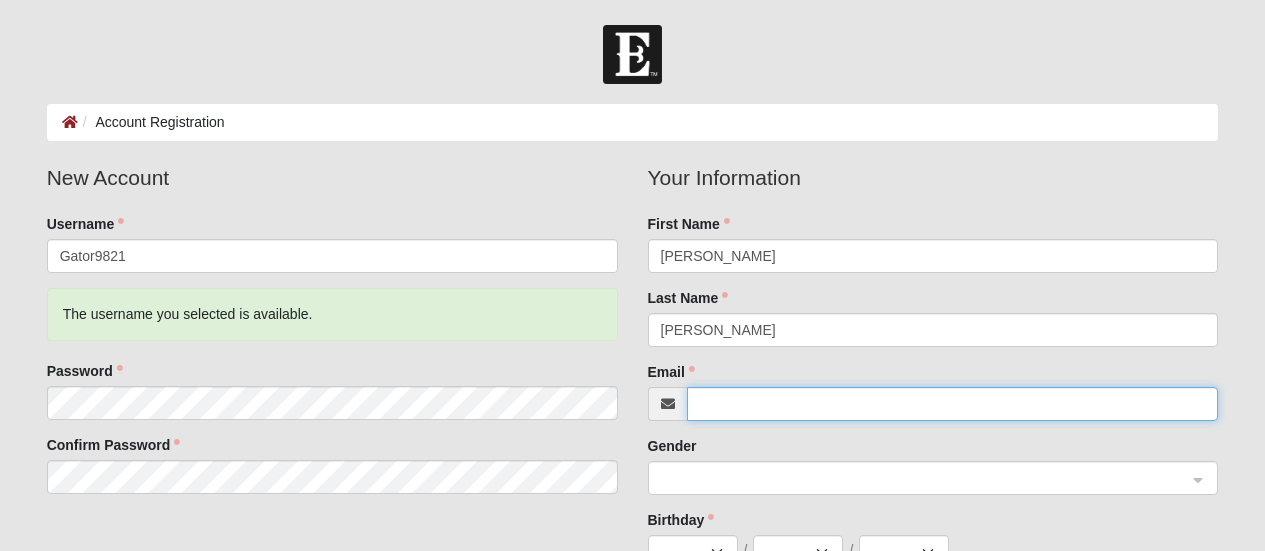type on "chrislowery@bellsouth.net" 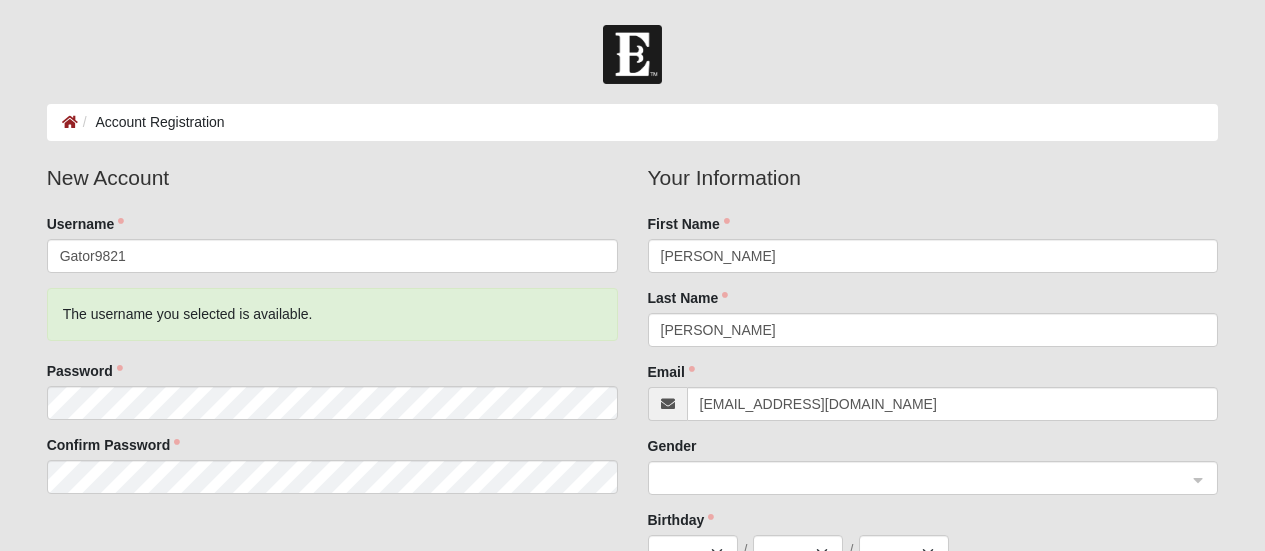 type on "(904) 860-1064" 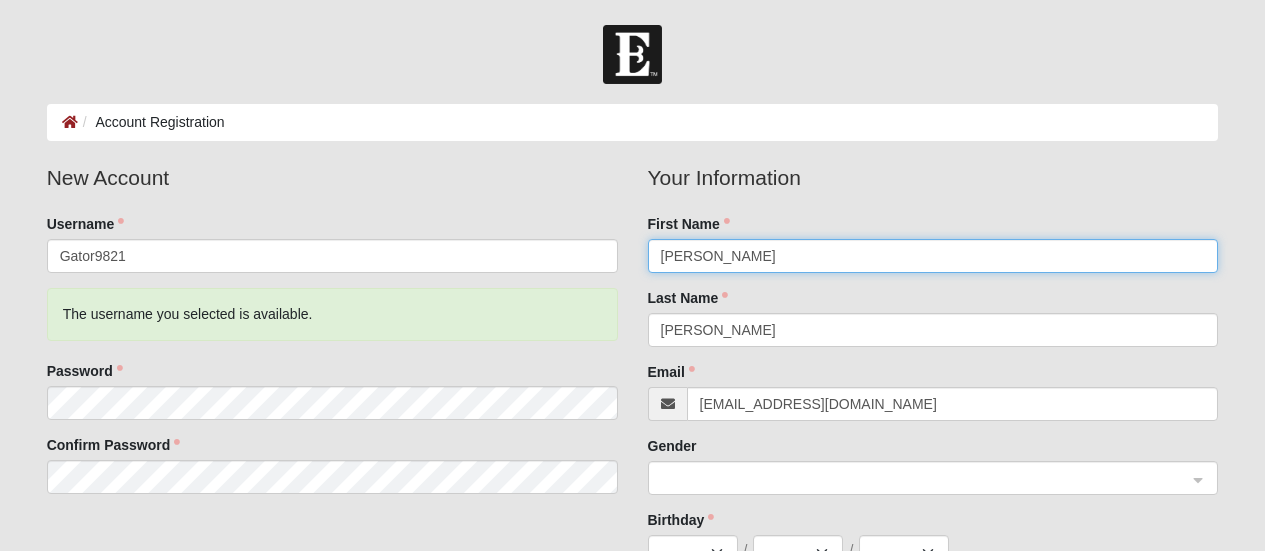 scroll, scrollTop: 100, scrollLeft: 0, axis: vertical 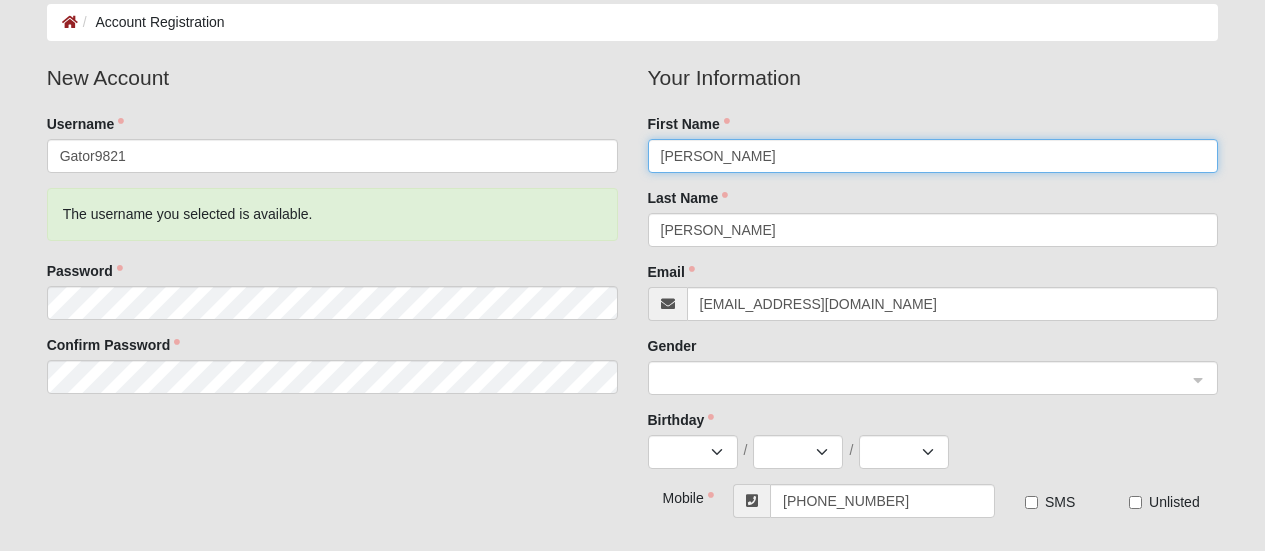 click 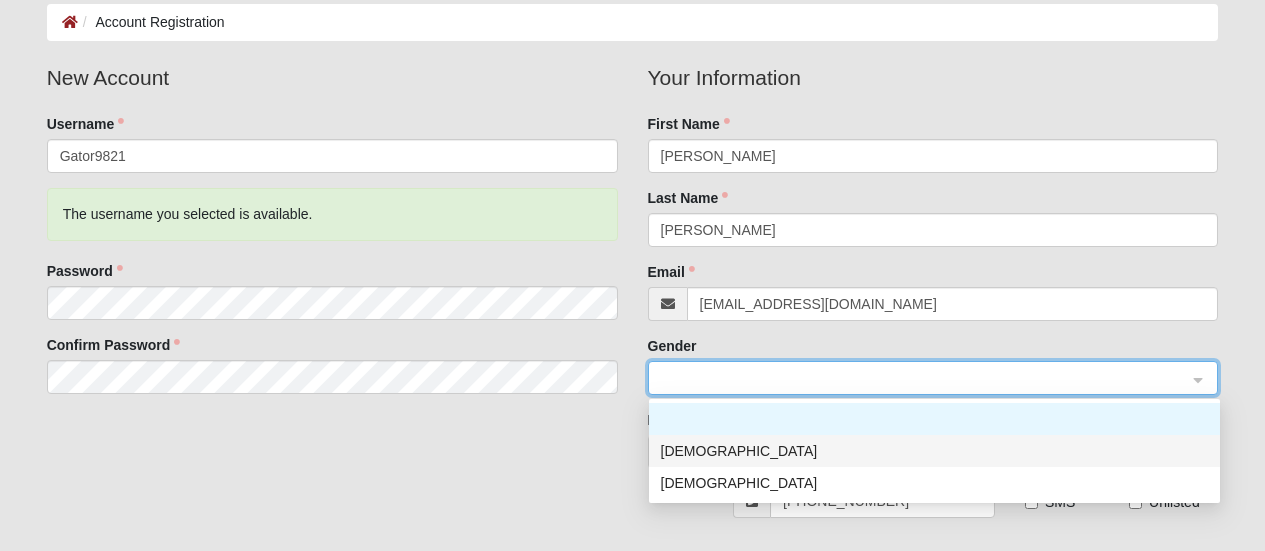 click on "Male" at bounding box center [934, 451] 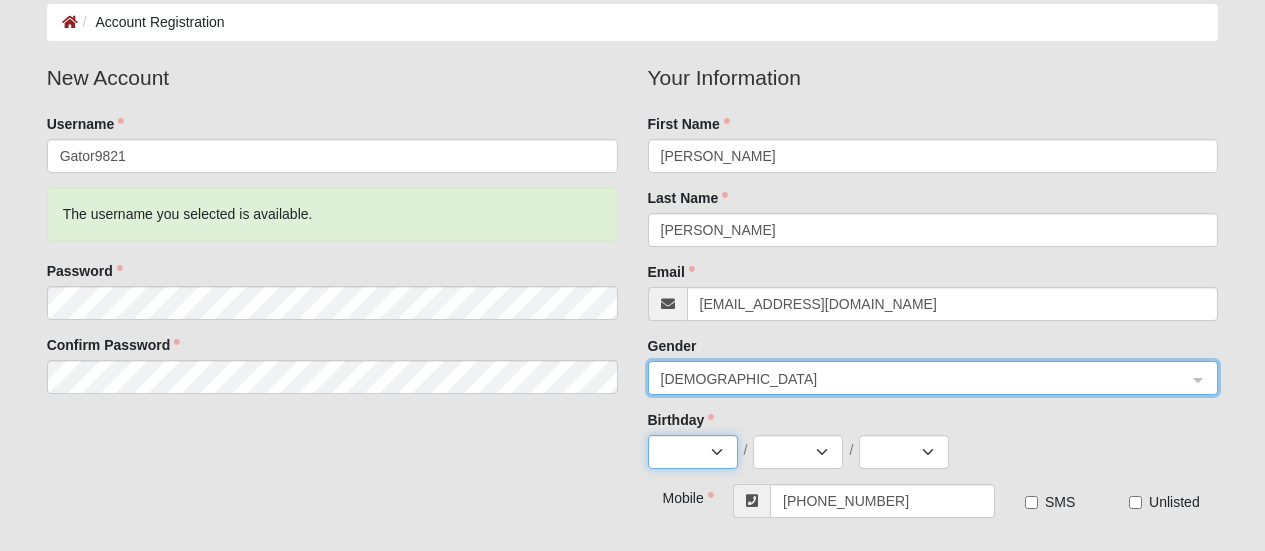 click on "Jan Feb Mar Apr May Jun Jul Aug Sep Oct Nov Dec" at bounding box center (693, 452) 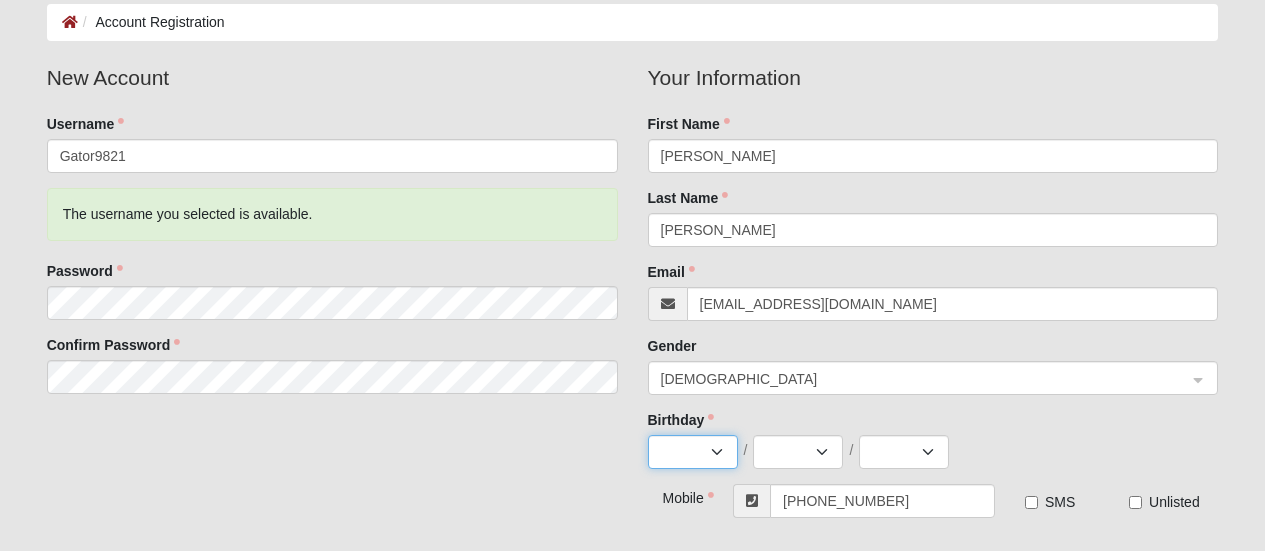 select on "12" 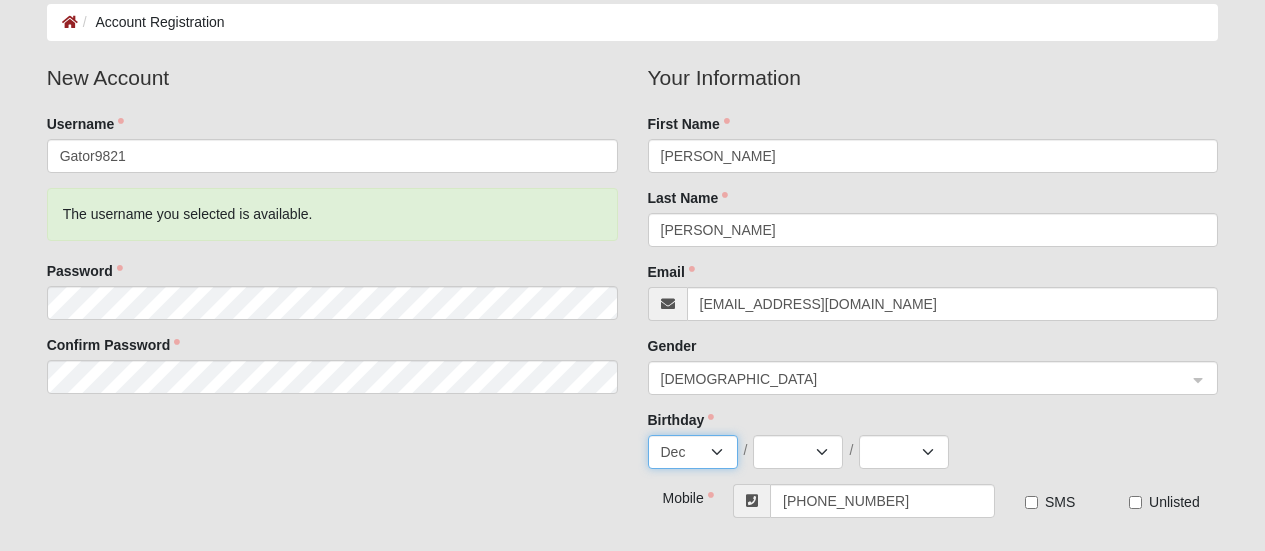 click on "Jan Feb Mar Apr May Jun Jul Aug Sep Oct Nov Dec" at bounding box center (693, 452) 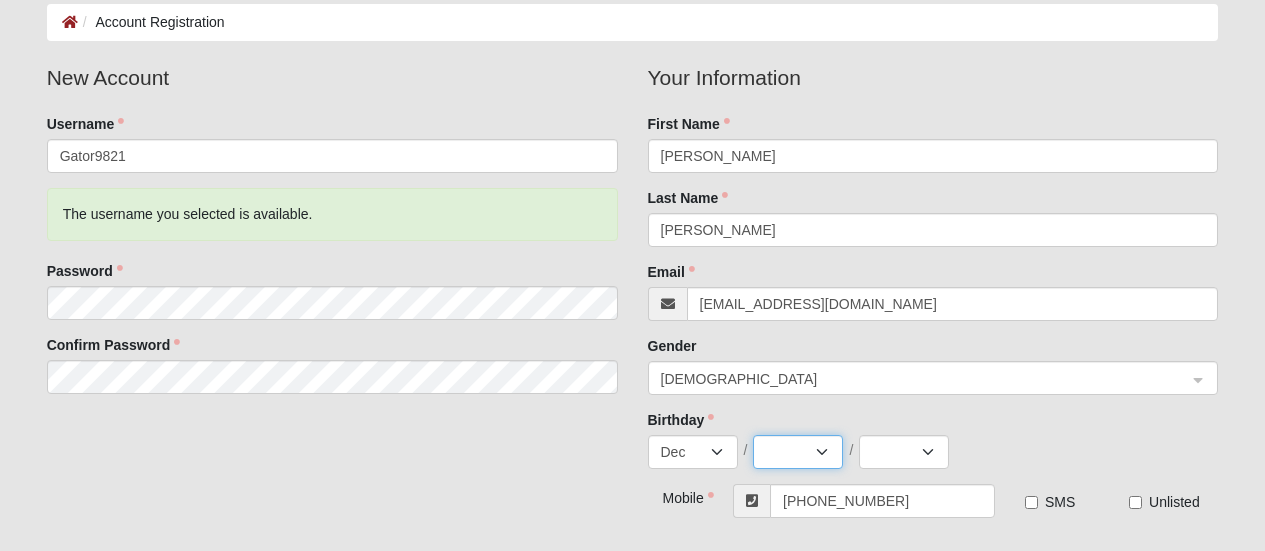 click on "1 2 3 4 5 6 7 8 9 10 11 12 13 14 15 16 17 18 19 20 21 22 23 24 25 26 27 28 29 30 31" at bounding box center [798, 452] 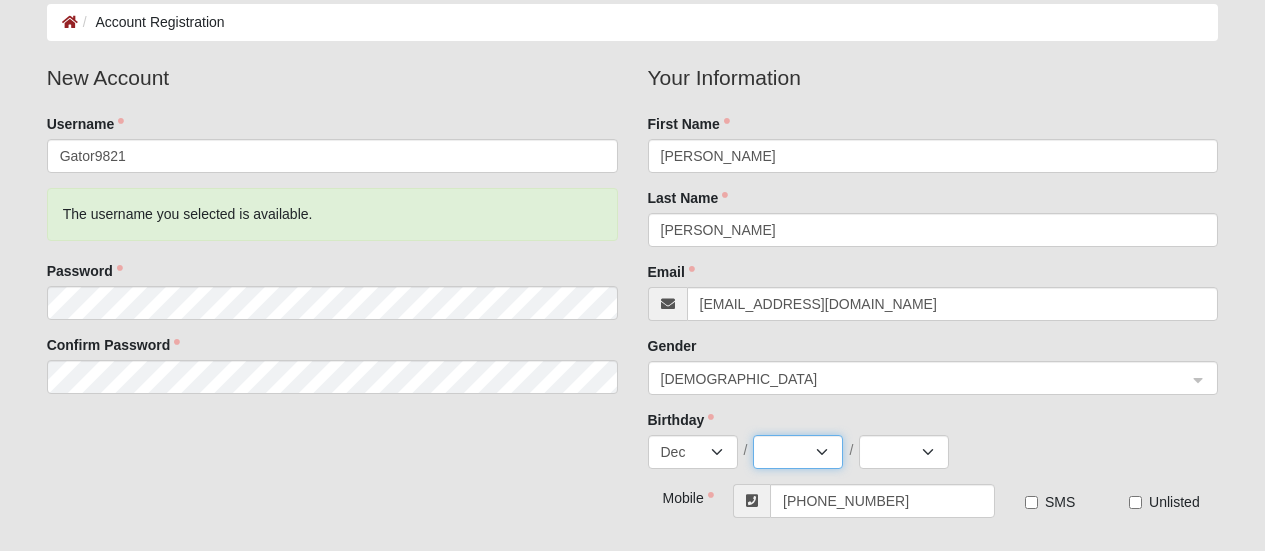 select on "15" 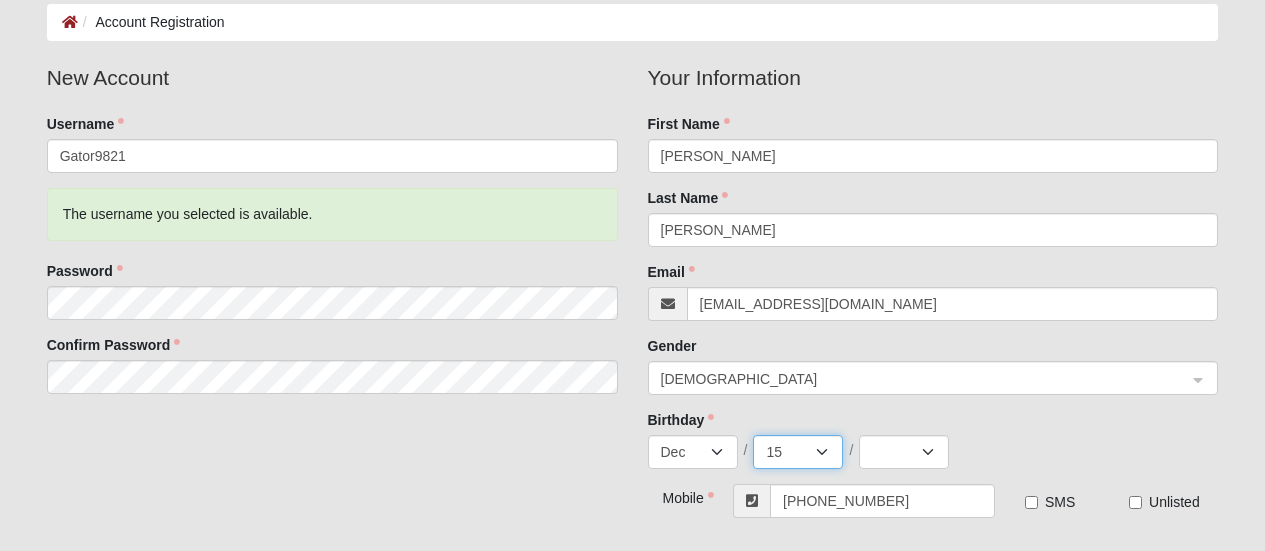 click on "1 2 3 4 5 6 7 8 9 10 11 12 13 14 15 16 17 18 19 20 21 22 23 24 25 26 27 28 29 30 31" at bounding box center [798, 452] 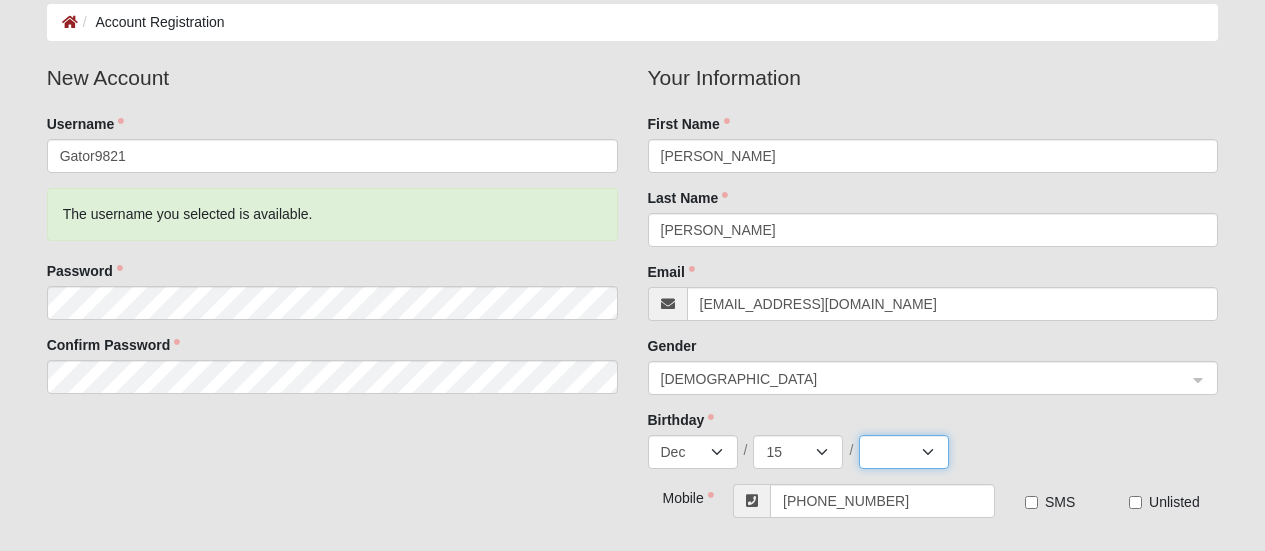 click on "2025 2024 2023 2022 2021 2020 2019 2018 2017 2016 2015 2014 2013 2012 2011 2010 2009 2008 2007 2006 2005 2004 2003 2002 2001 2000 1999 1998 1997 1996 1995 1994 1993 1992 1991 1990 1989 1988 1987 1986 1985 1984 1983 1982 1981 1980 1979 1978 1977 1976 1975 1974 1973 1972 1971 1970 1969 1968 1967 1966 1965 1964 1963 1962 1961 1960 1959 1958 1957 1956 1955 1954 1953 1952 1951 1950 1949 1948 1947 1946 1945 1944 1943 1942 1941 1940 1939 1938 1937 1936 1935 1934 1933 1932 1931 1930 1929 1928 1927 1926 1925 1924 1923 1922 1921 1920 1919 1918 1917 1916 1915 1914 1913 1912 1911 1910 1909 1908 1907 1906 1905 1904 1903 1902 1901 1900" at bounding box center [904, 452] 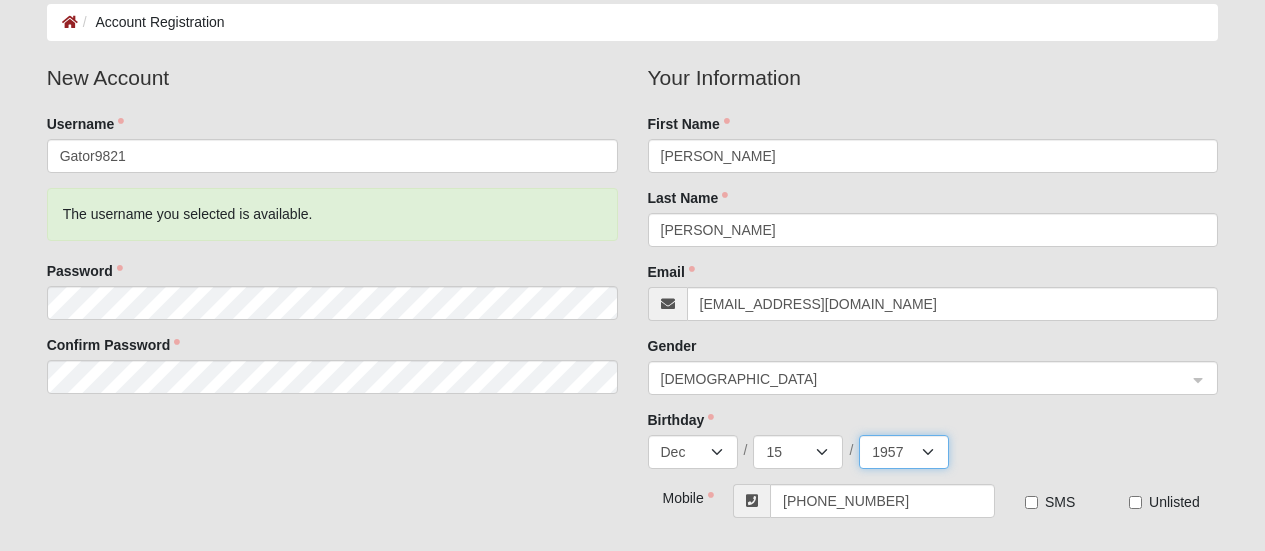 click on "2025 2024 2023 2022 2021 2020 2019 2018 2017 2016 2015 2014 2013 2012 2011 2010 2009 2008 2007 2006 2005 2004 2003 2002 2001 2000 1999 1998 1997 1996 1995 1994 1993 1992 1991 1990 1989 1988 1987 1986 1985 1984 1983 1982 1981 1980 1979 1978 1977 1976 1975 1974 1973 1972 1971 1970 1969 1968 1967 1966 1965 1964 1963 1962 1961 1960 1959 1958 1957 1956 1955 1954 1953 1952 1951 1950 1949 1948 1947 1946 1945 1944 1943 1942 1941 1940 1939 1938 1937 1936 1935 1934 1933 1932 1931 1930 1929 1928 1927 1926 1925 1924 1923 1922 1921 1920 1919 1918 1917 1916 1915 1914 1913 1912 1911 1910 1909 1908 1907 1906 1905 1904 1903 1902 1901 1900" at bounding box center (904, 452) 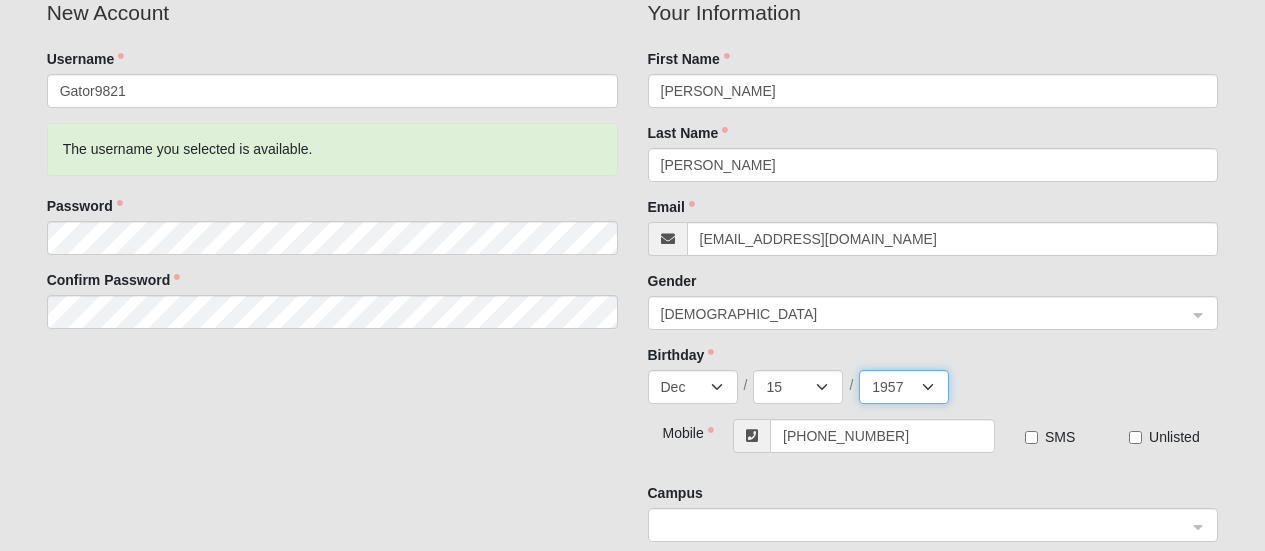 scroll, scrollTop: 200, scrollLeft: 0, axis: vertical 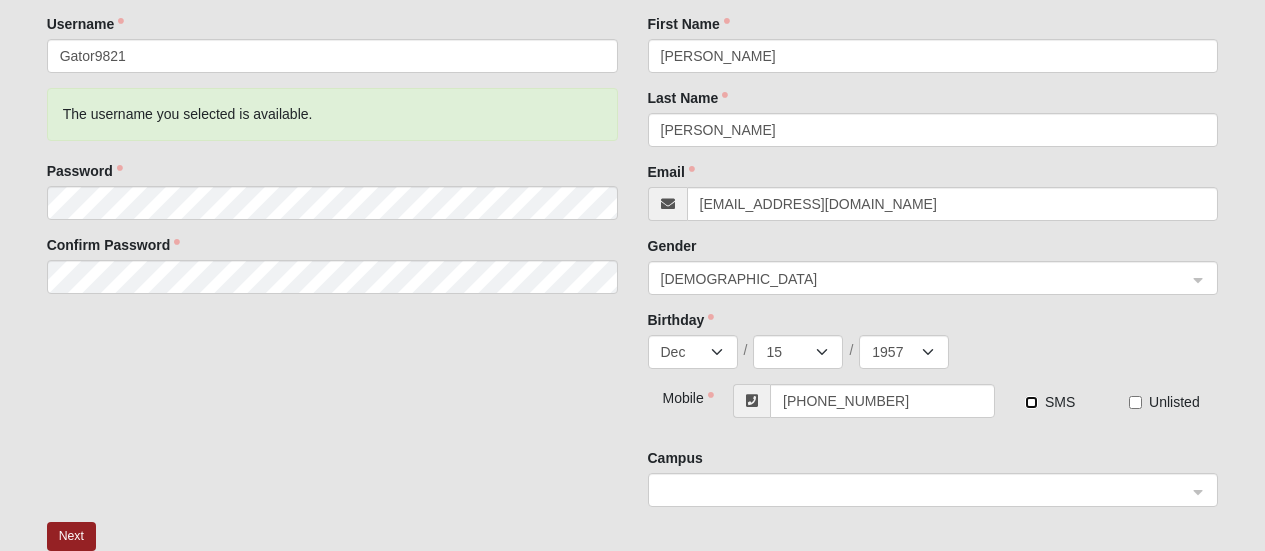 click on "SMS" at bounding box center [1031, 402] 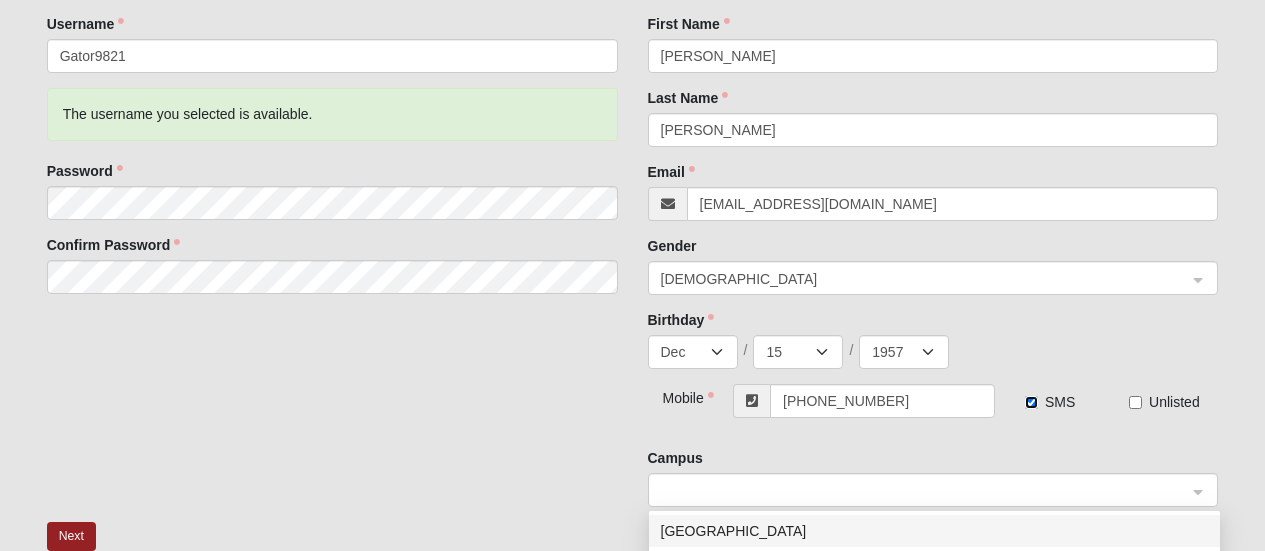 click 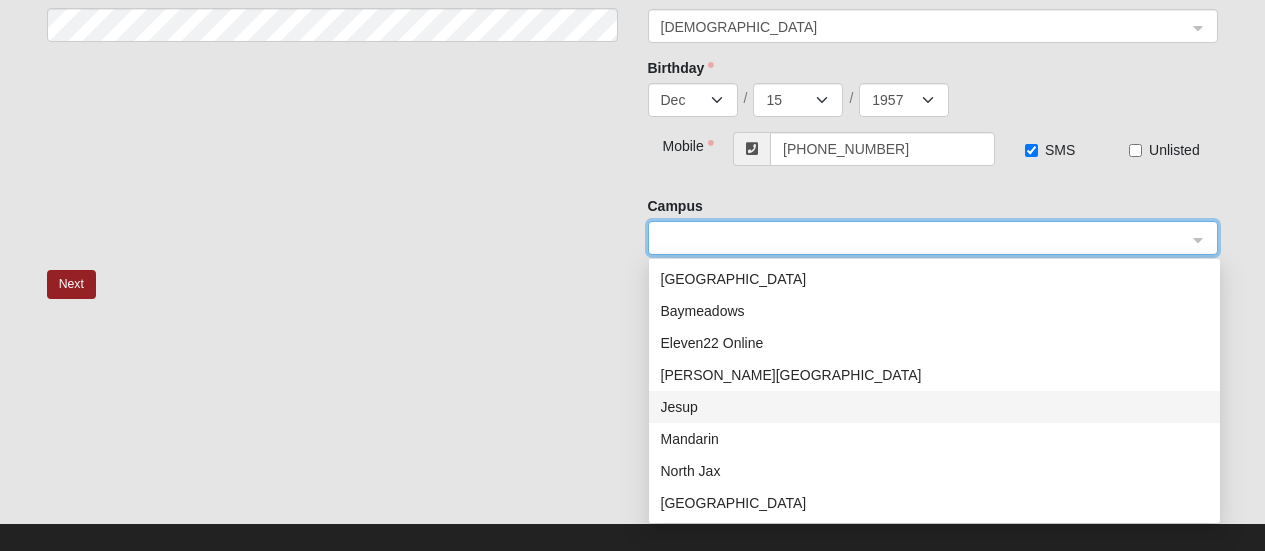 scroll, scrollTop: 476, scrollLeft: 0, axis: vertical 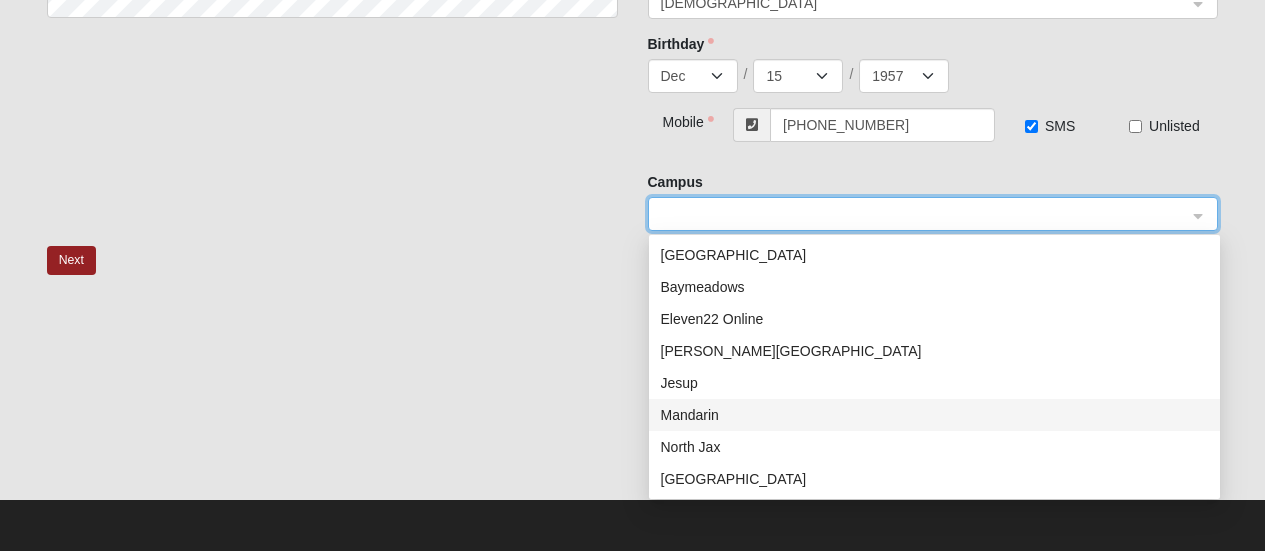 click on "Mandarin" at bounding box center (934, 415) 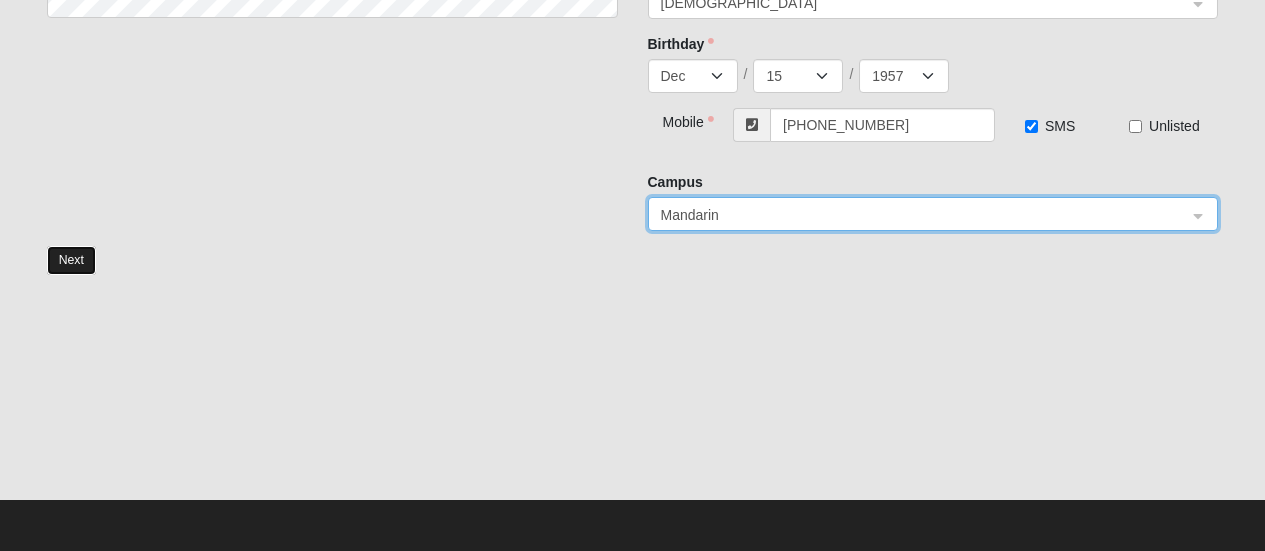 click on "Next" at bounding box center (71, 260) 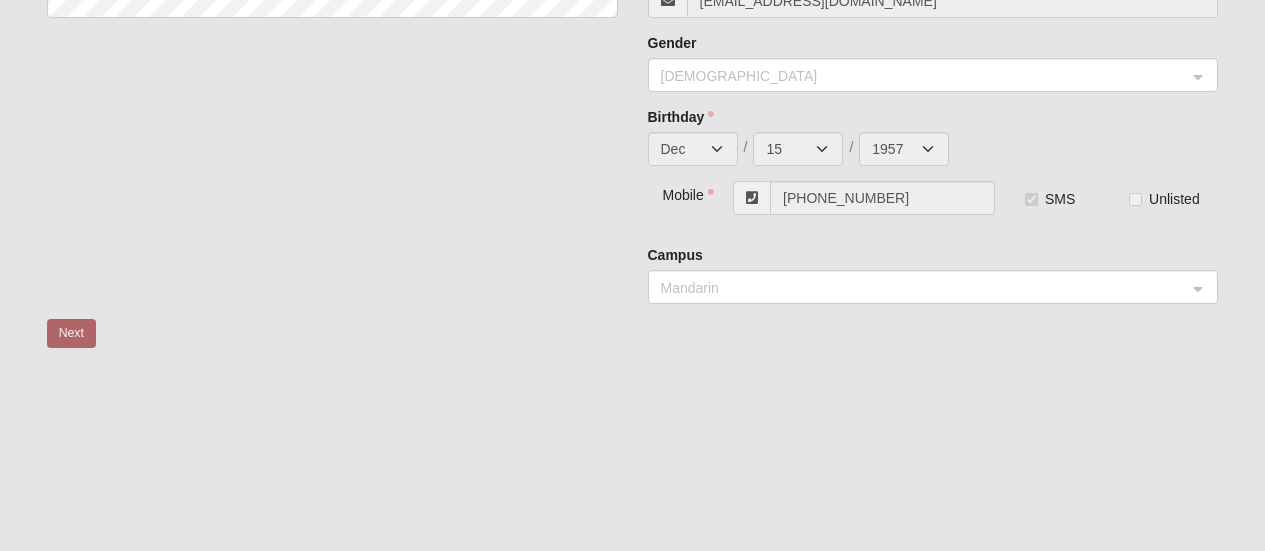 scroll, scrollTop: 130, scrollLeft: 0, axis: vertical 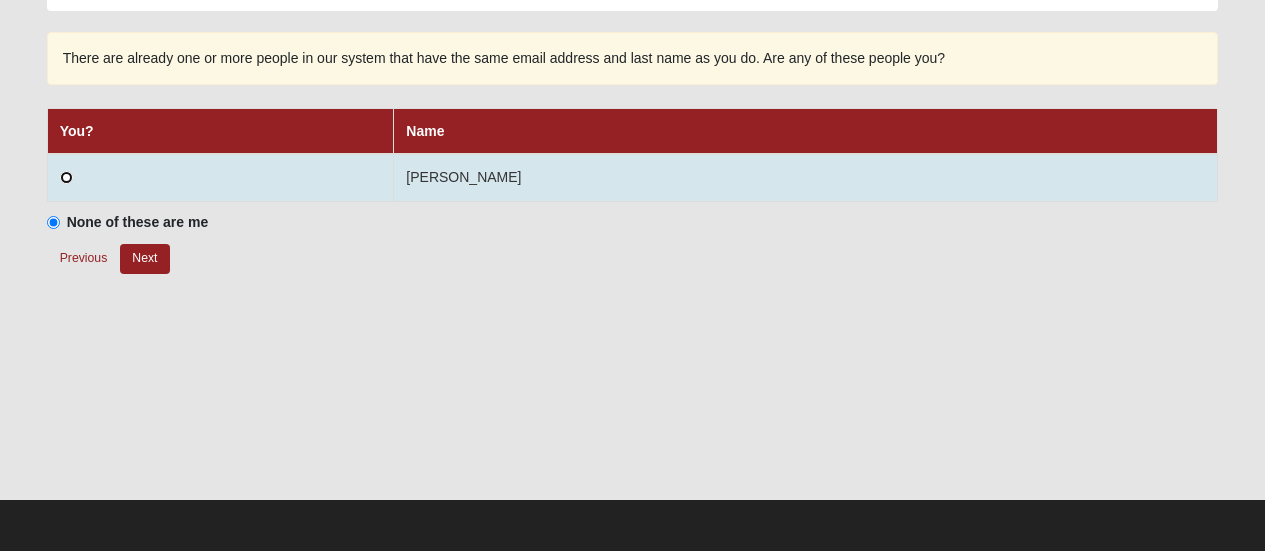 click at bounding box center (66, 177) 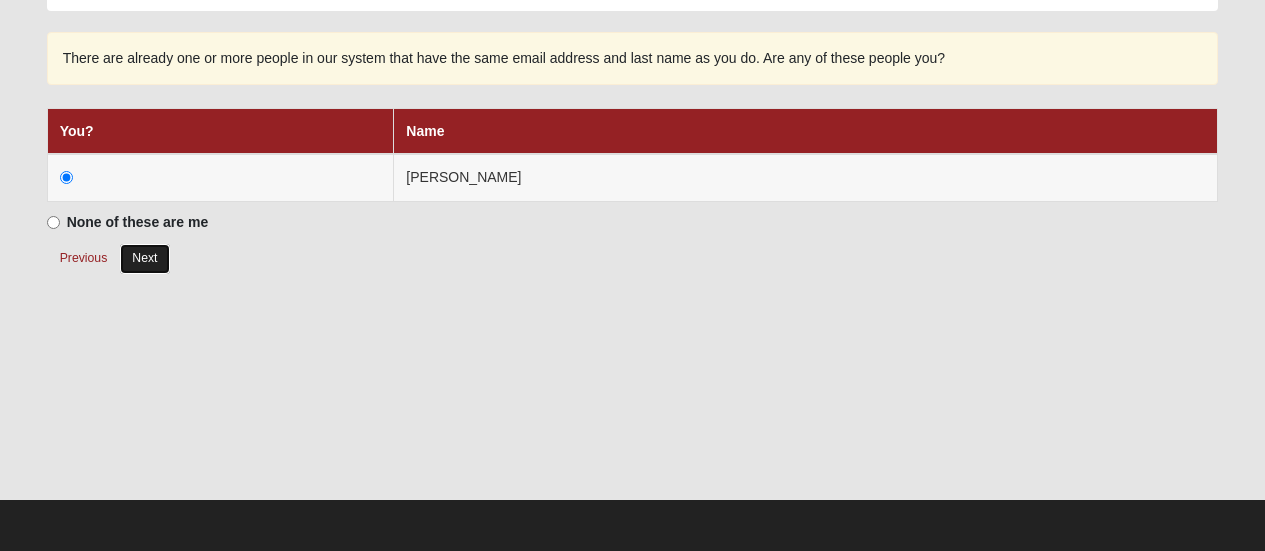 click on "Next" at bounding box center [144, 258] 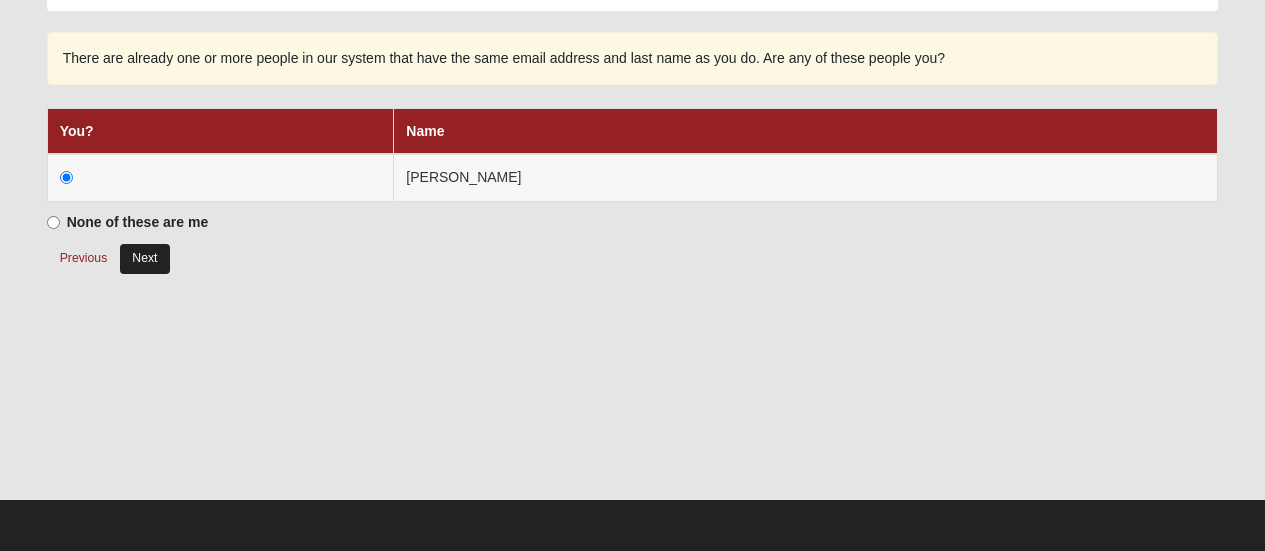 radio on "true" 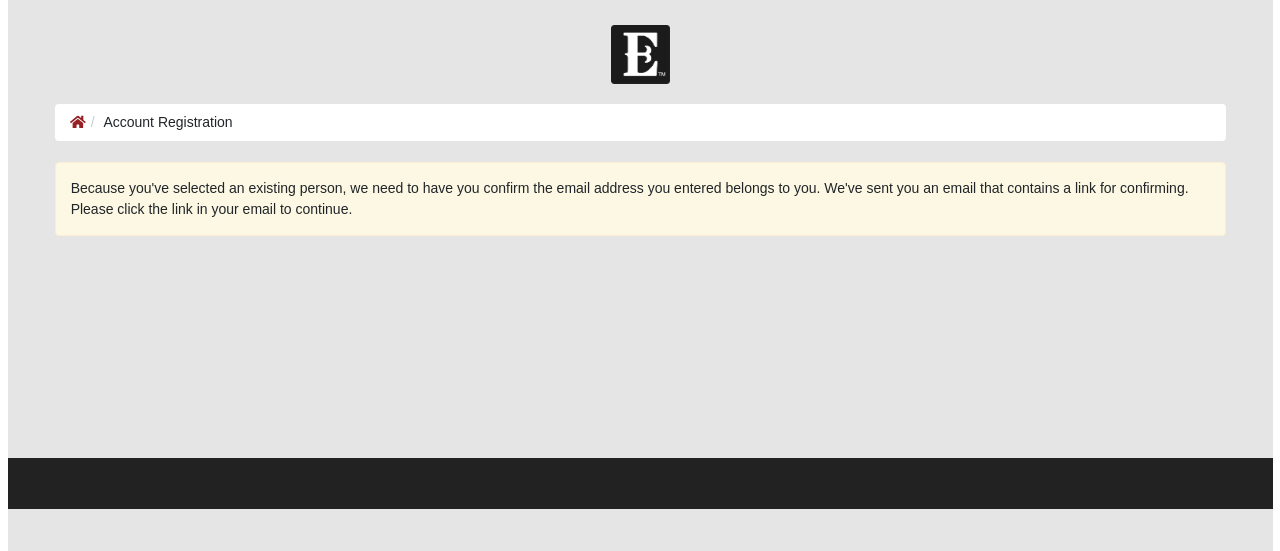 scroll, scrollTop: 0, scrollLeft: 0, axis: both 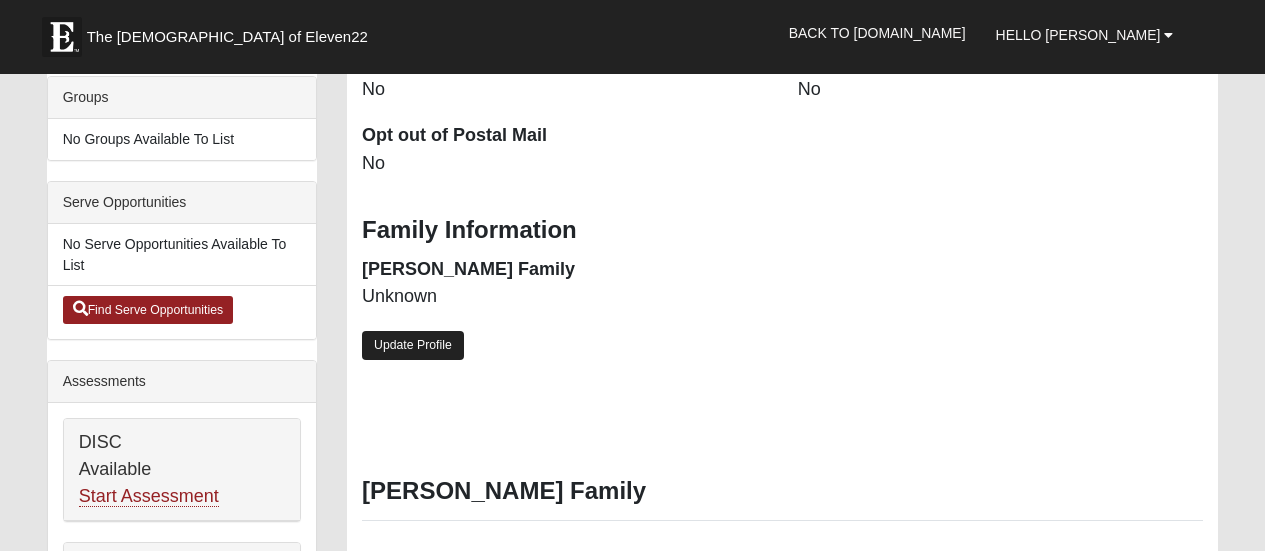click on "Update Profile" at bounding box center [413, 345] 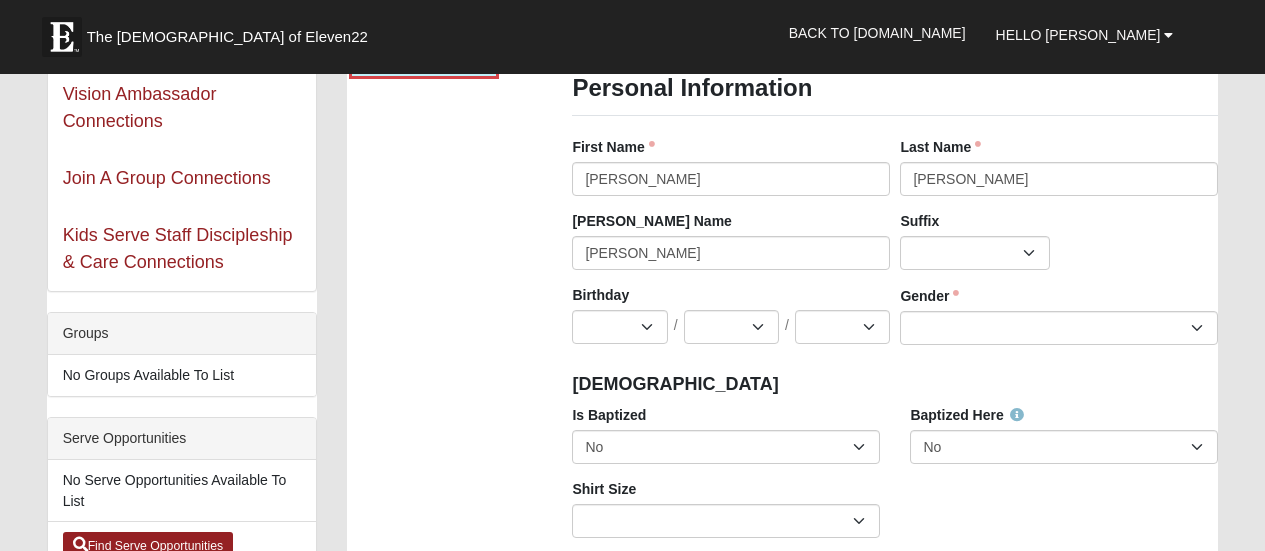 scroll, scrollTop: 300, scrollLeft: 0, axis: vertical 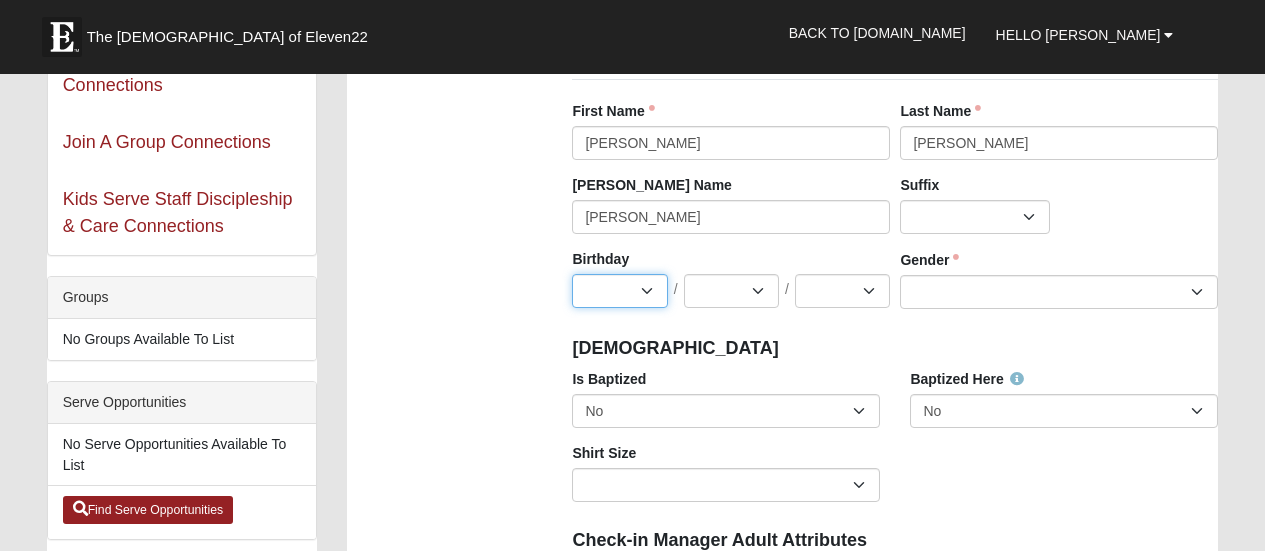 click on "Jan
Feb
Mar
Apr
May
Jun
Jul
Aug
Sep
Oct
Nov
Dec" at bounding box center [619, 291] 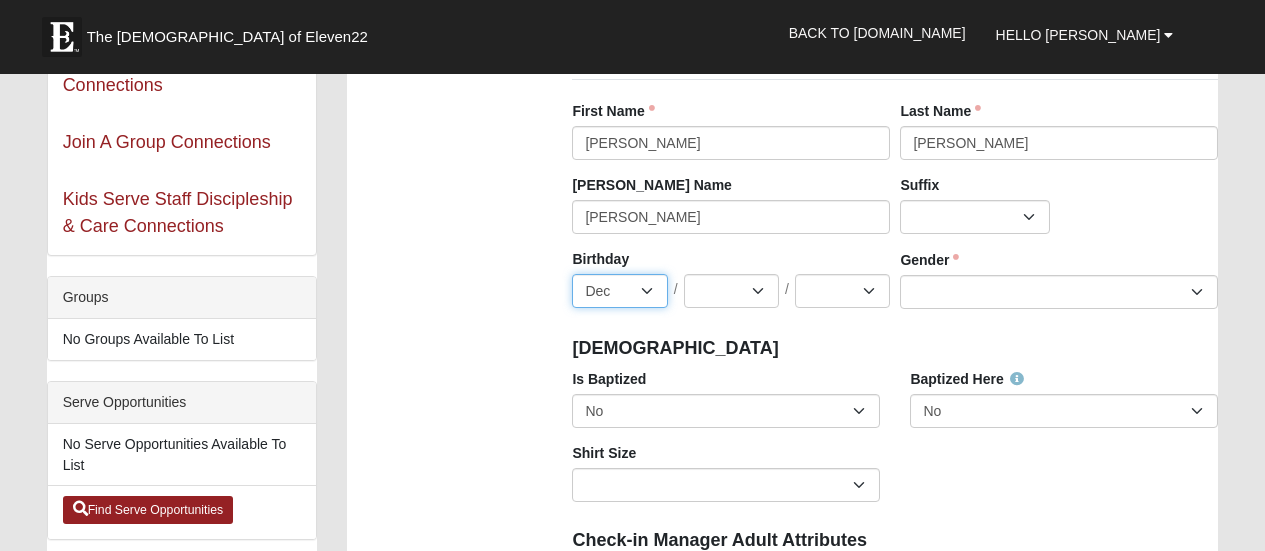 click on "Jan
Feb
Mar
Apr
May
Jun
Jul
Aug
Sep
Oct
Nov
Dec" at bounding box center (619, 291) 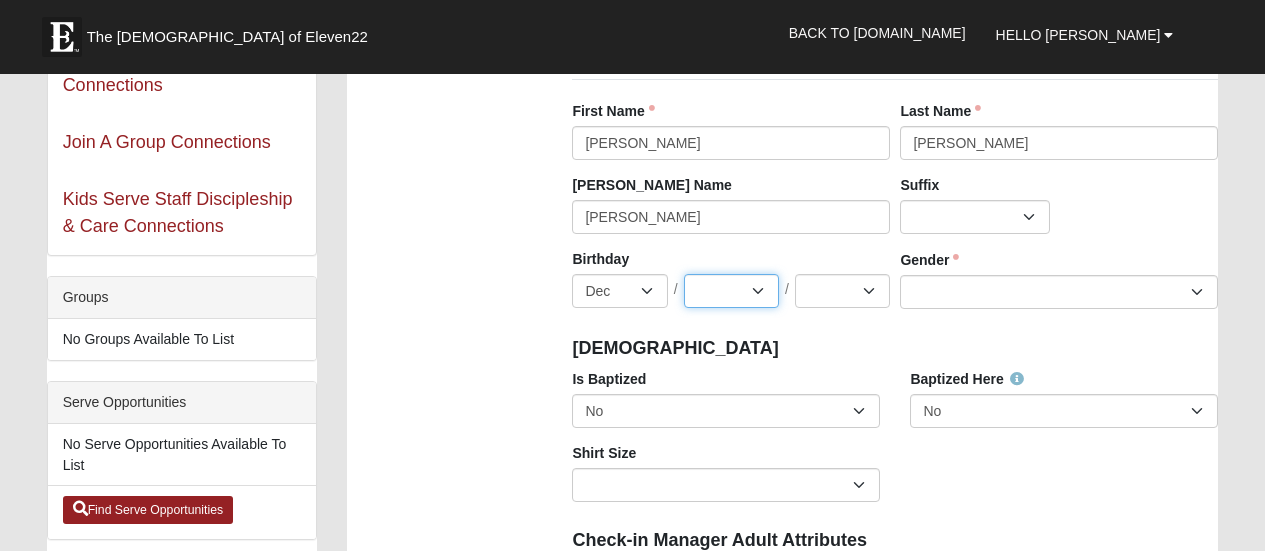 click on "1
2
3
4
5
6
7
8
9
10
11
12
13
14
15
16
17
18
19
20
21
22
23
24
25
26
27
28
29
30
31" at bounding box center [731, 291] 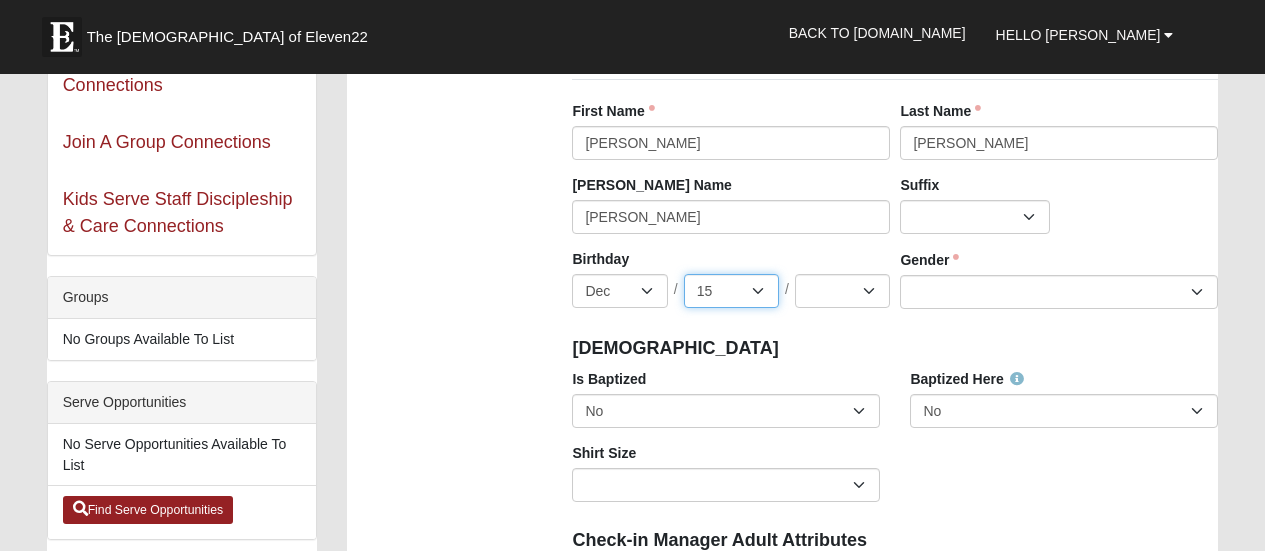 click on "1
2
3
4
5
6
7
8
9
10
11
12
13
14
15
16
17
18
19
20
21
22
23
24
25
26
27
28
29
30
31" at bounding box center [731, 291] 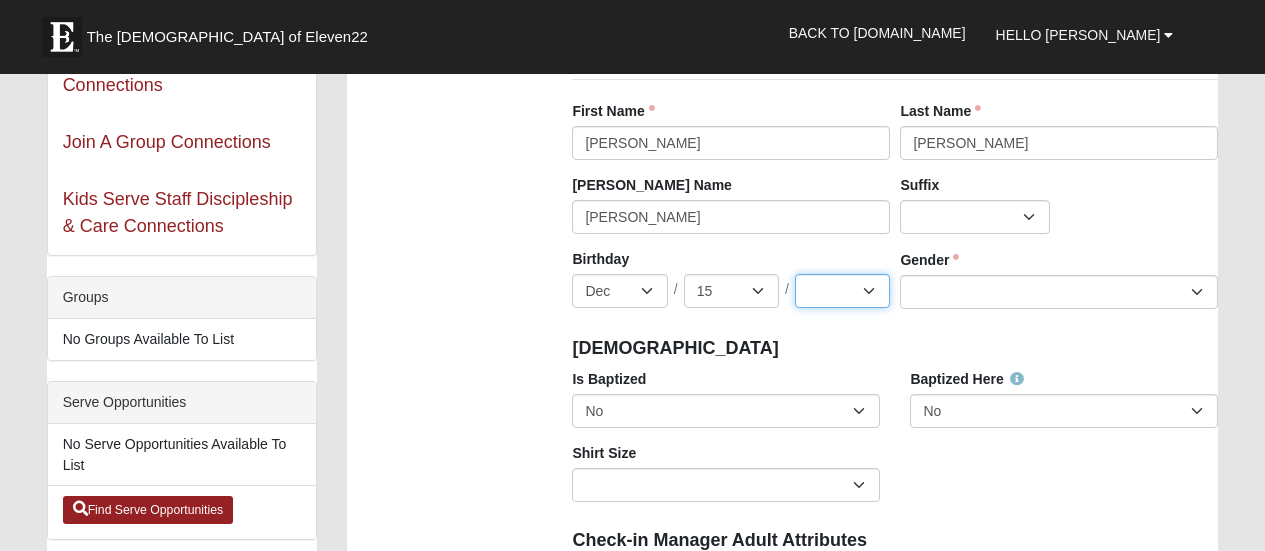 click on "2025
2024
2023
2022
2021
2020
2019
2018
2017
2016
2015
2014
2013
2012
2011
2010
2009
2008
2007
2006
2005
2004
2003
2002
2001
2000
1999
1998
1997
1996
1995
1994
1993
1992
1991
1990
1989
1988
1987
1986
1985
1984
1983
1982
1981
1980
1979
1978
1977
1976
1975
1974
1973
1972
1971
1970
1969
1968
1967
1966
1965
1964
1963
1962
1961
1960
1959
1958
1957
1956
1955
1954
1953
1952
1951
1950
1949
1948
1947
1946
1945
1944
1943
1942" at bounding box center [842, 291] 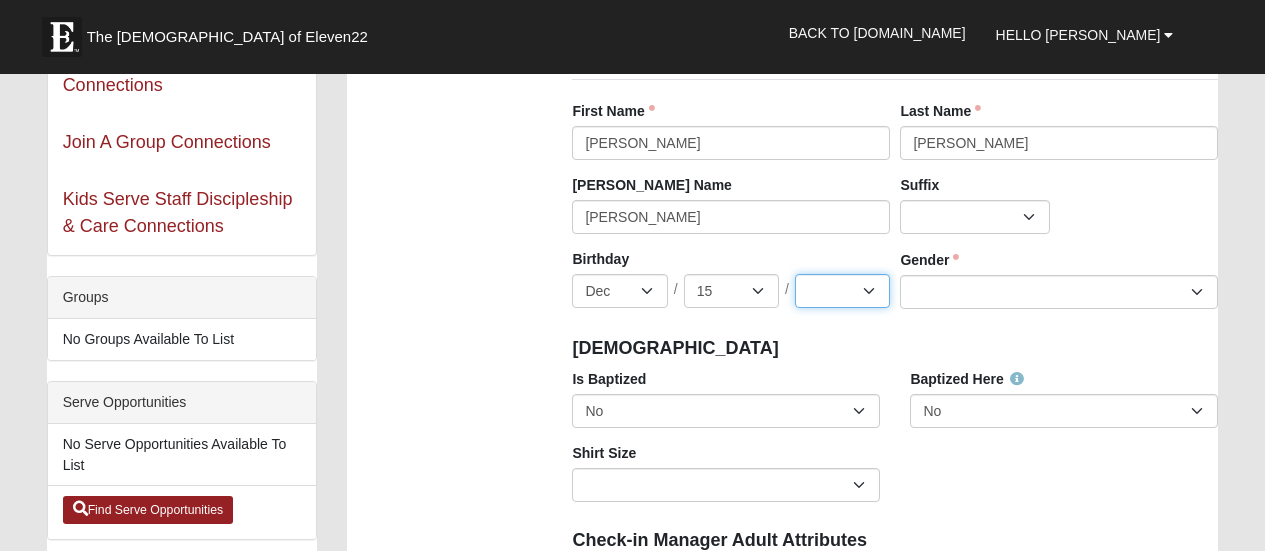 select on "1957" 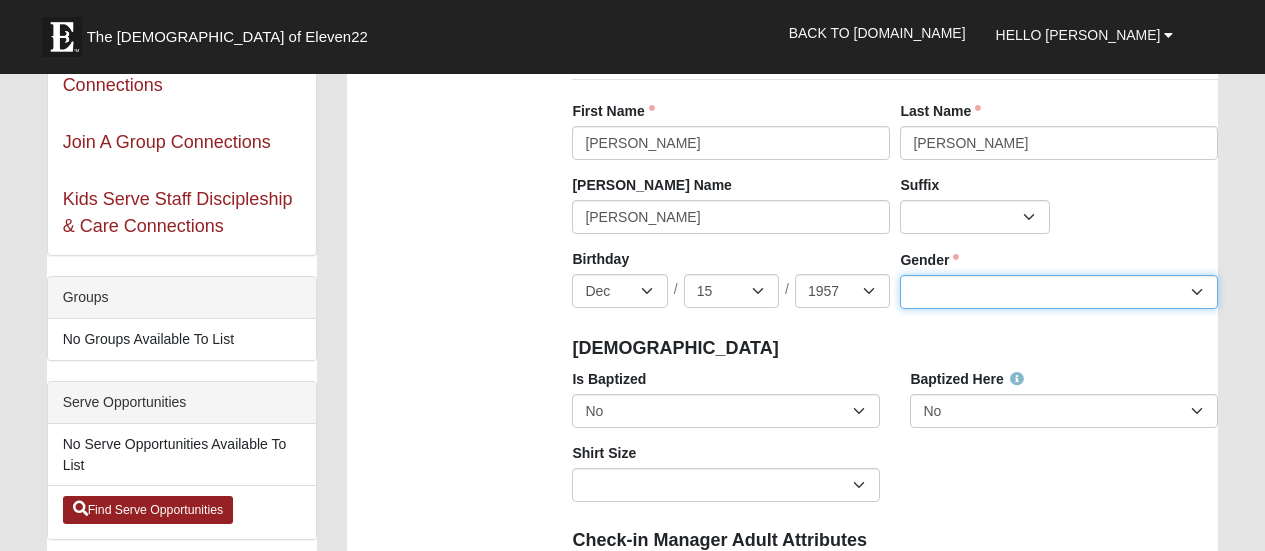 click on "Male
Female" at bounding box center [1059, 292] 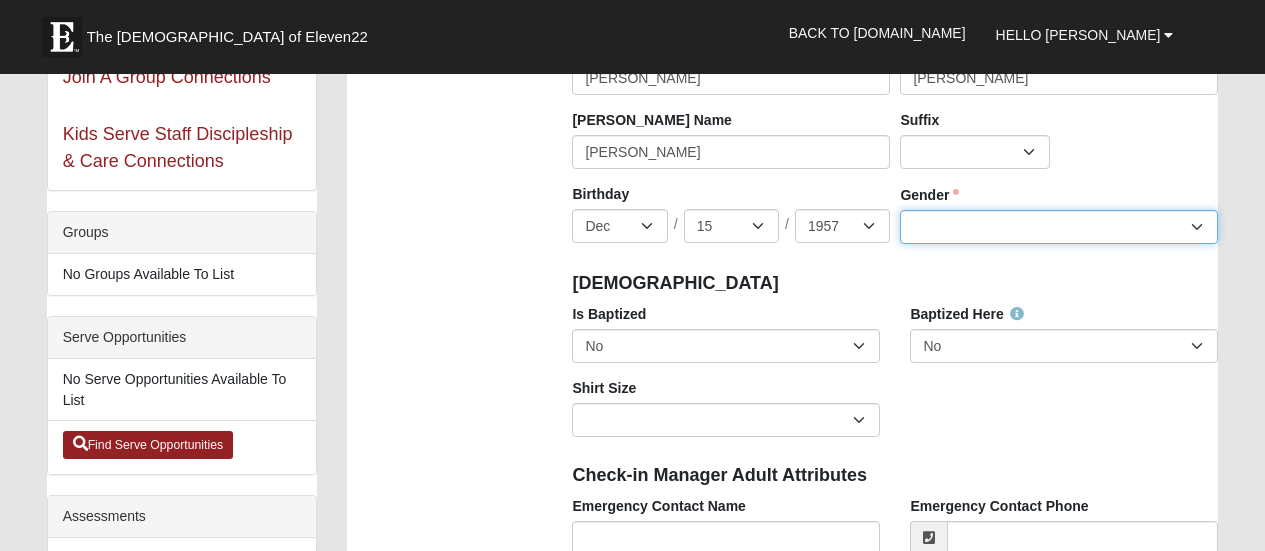 scroll, scrollTop: 400, scrollLeft: 0, axis: vertical 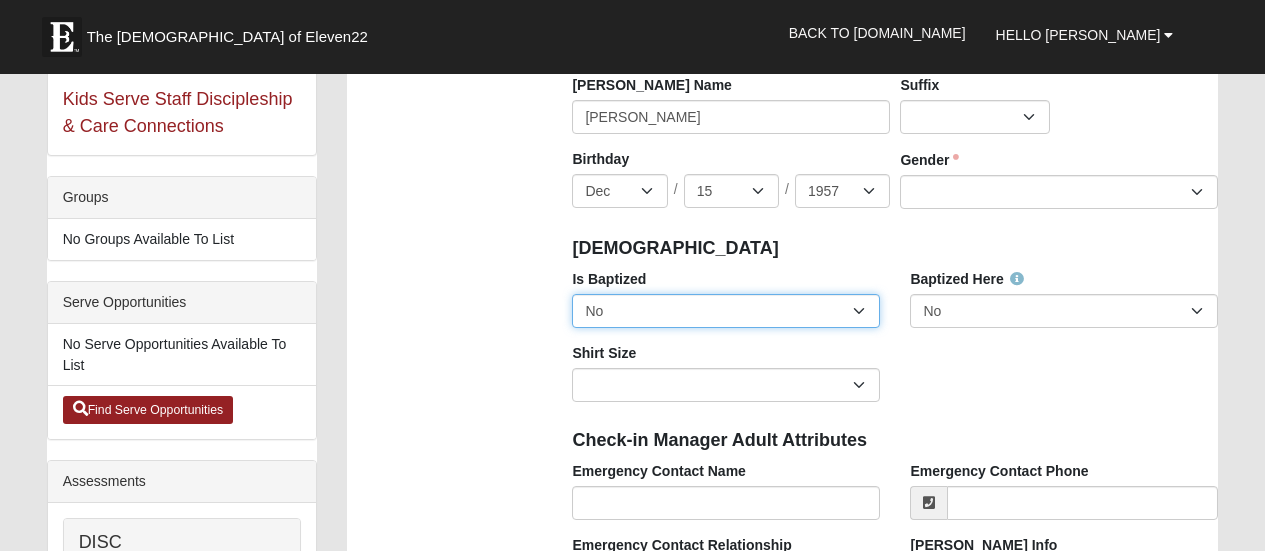 click on "No
Yes" at bounding box center (726, 311) 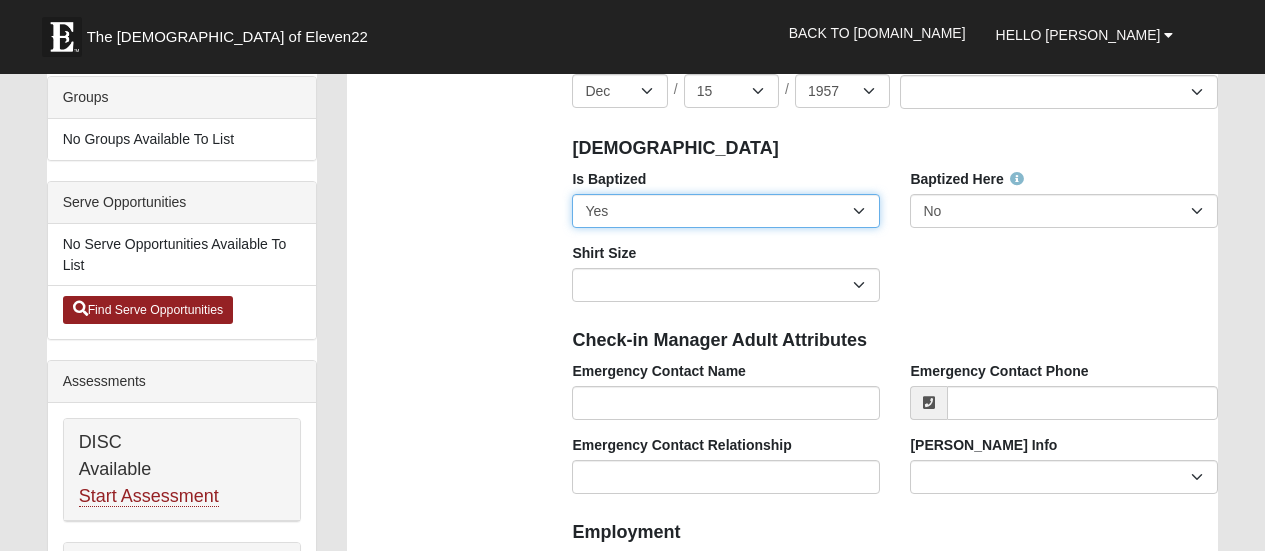 scroll, scrollTop: 600, scrollLeft: 0, axis: vertical 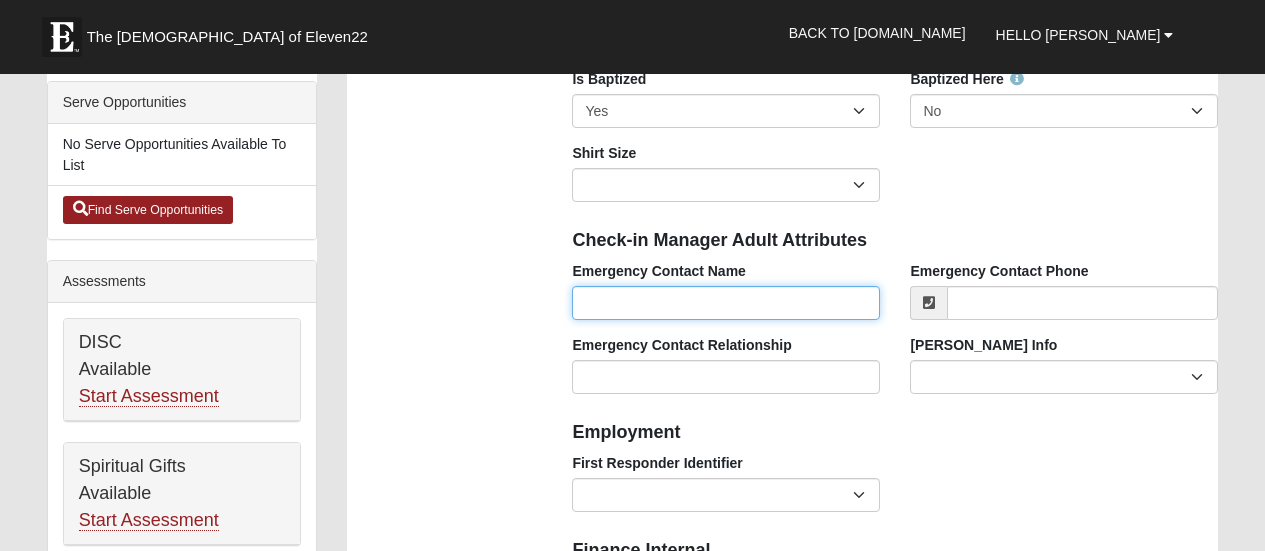 click on "Emergency Contact Name" at bounding box center [726, 303] 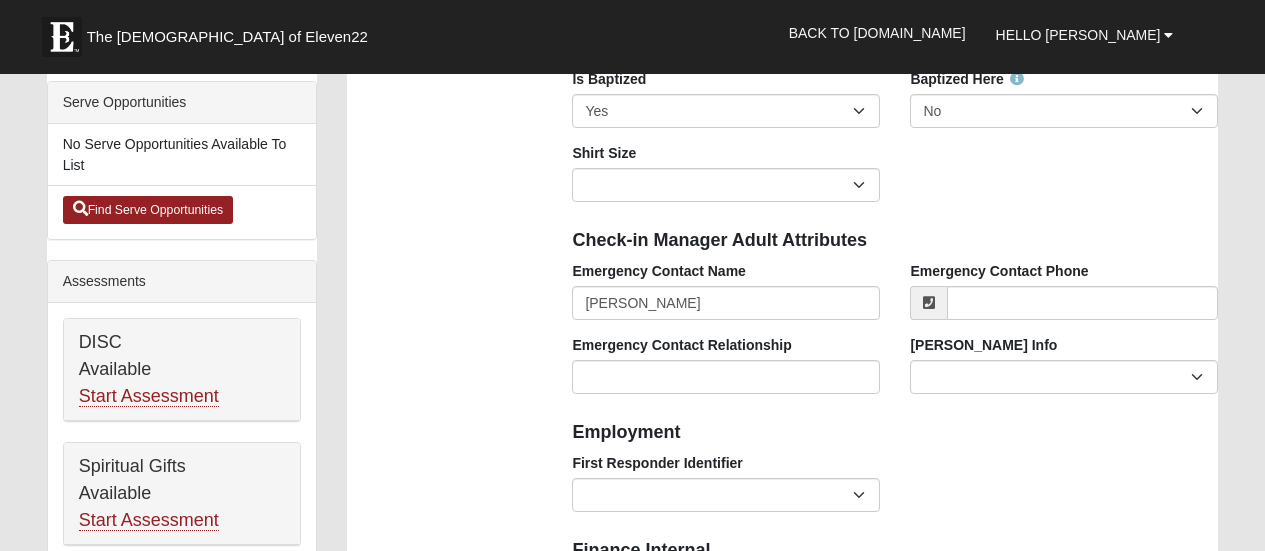 type on "11075 Wandering Oaks Drive" 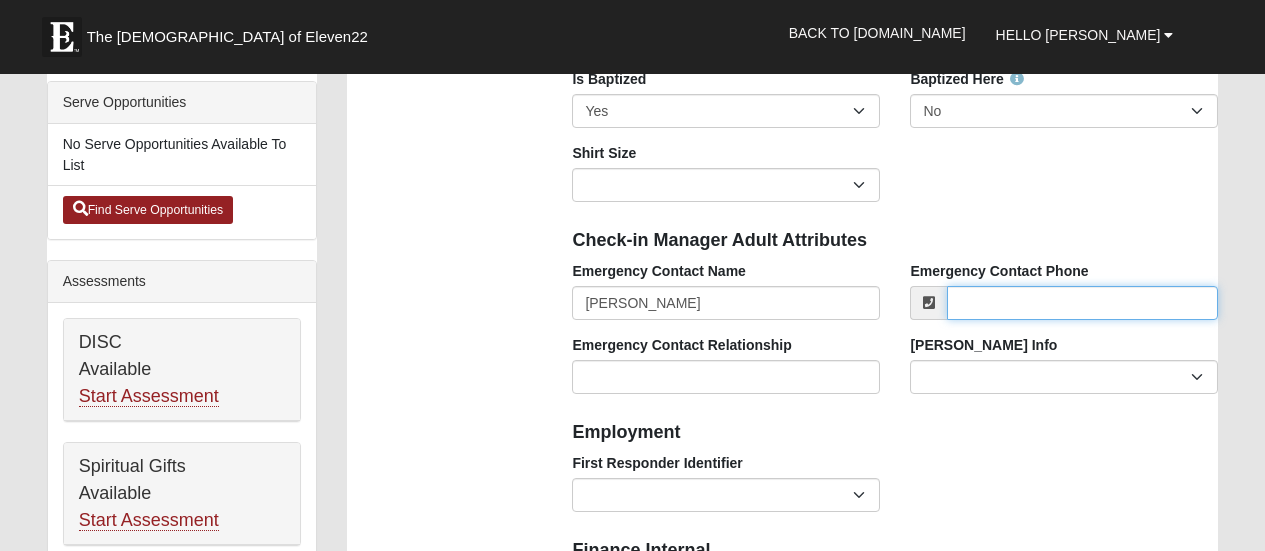 click on "Emergency Contact Phone" at bounding box center [1082, 303] 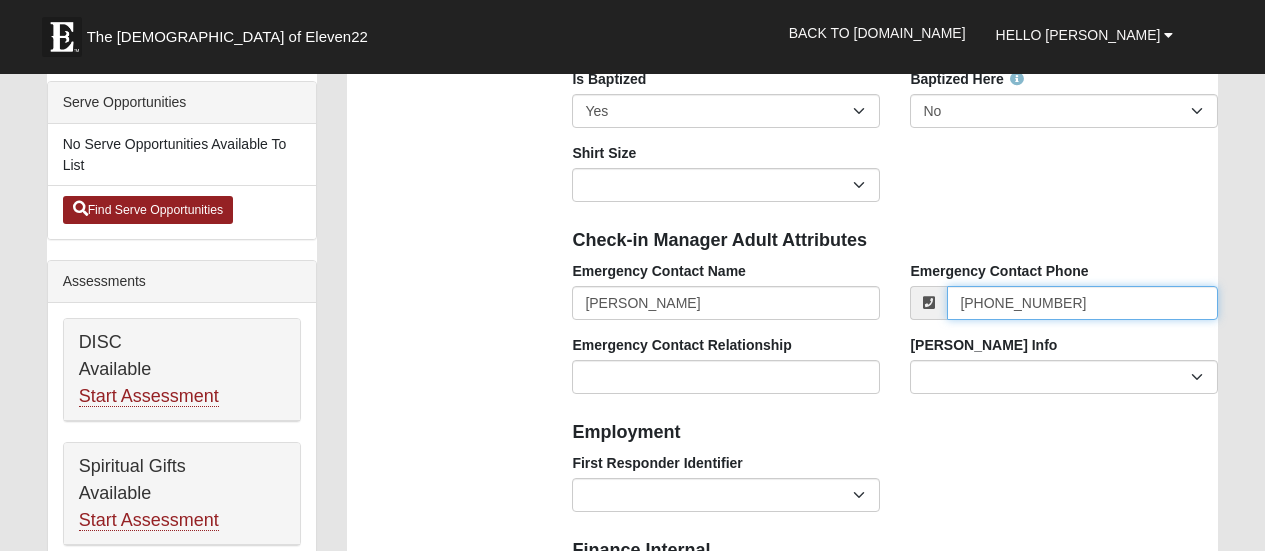 click on "(904) 860-1064" at bounding box center (1082, 303) 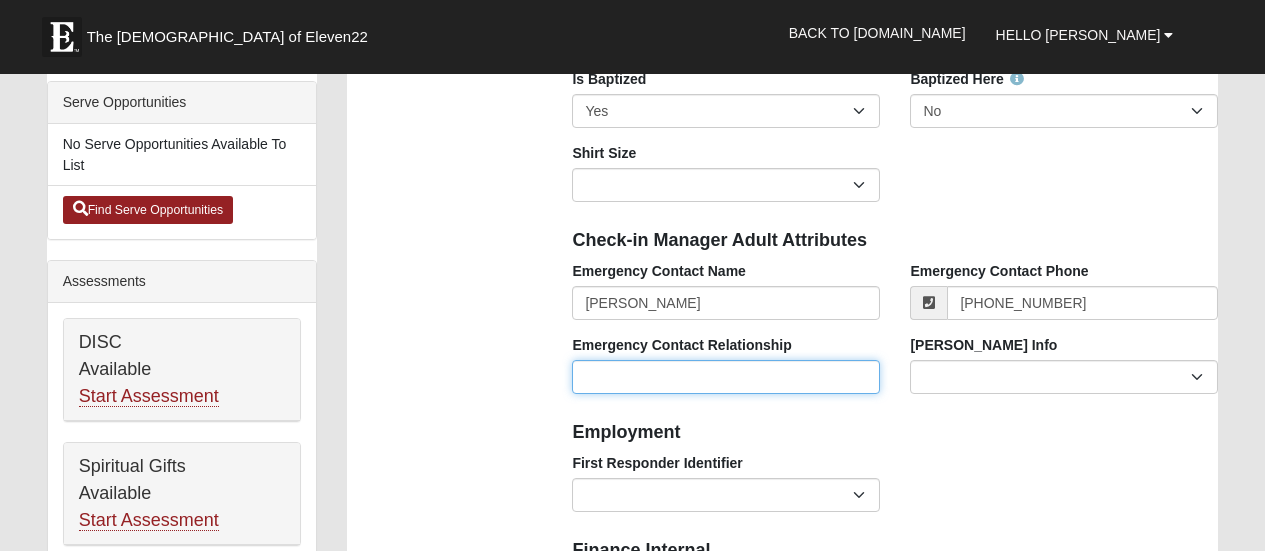 click on "Emergency Contact Relationship" at bounding box center [726, 377] 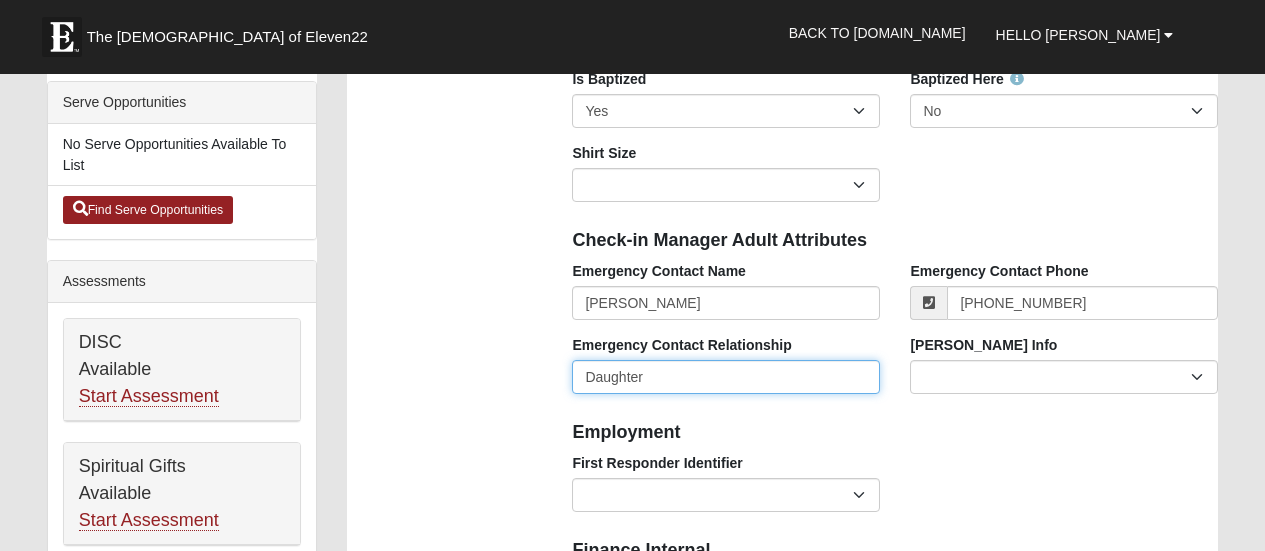 type on "Daughter" 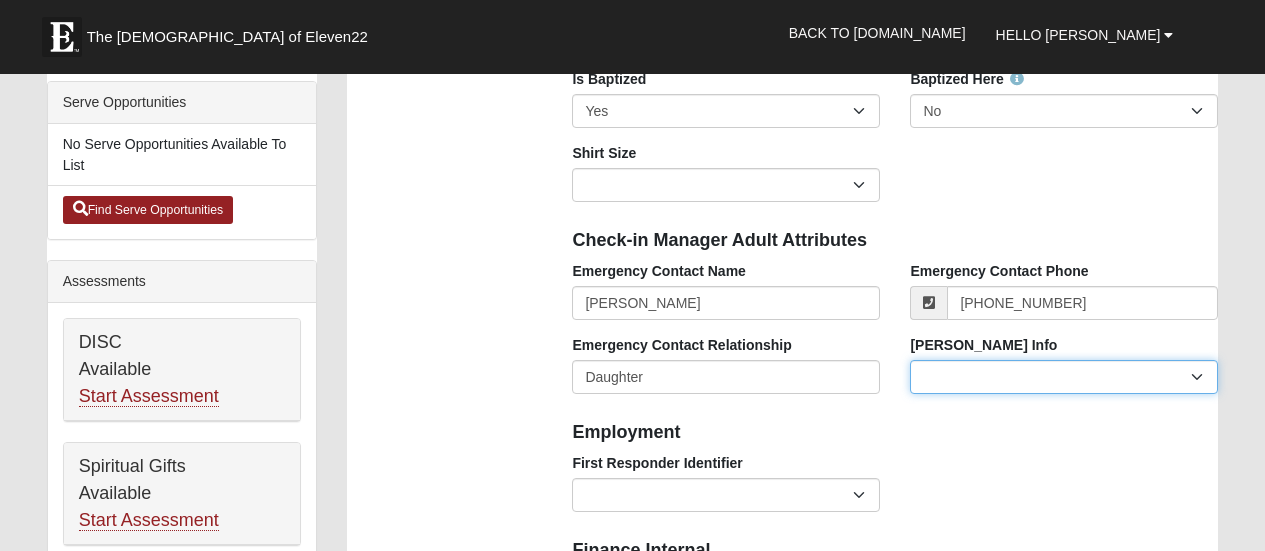 click on "Current Foster Child
Current Foster Parent
Former Foster Child
Former Foster Parent" at bounding box center (1064, 377) 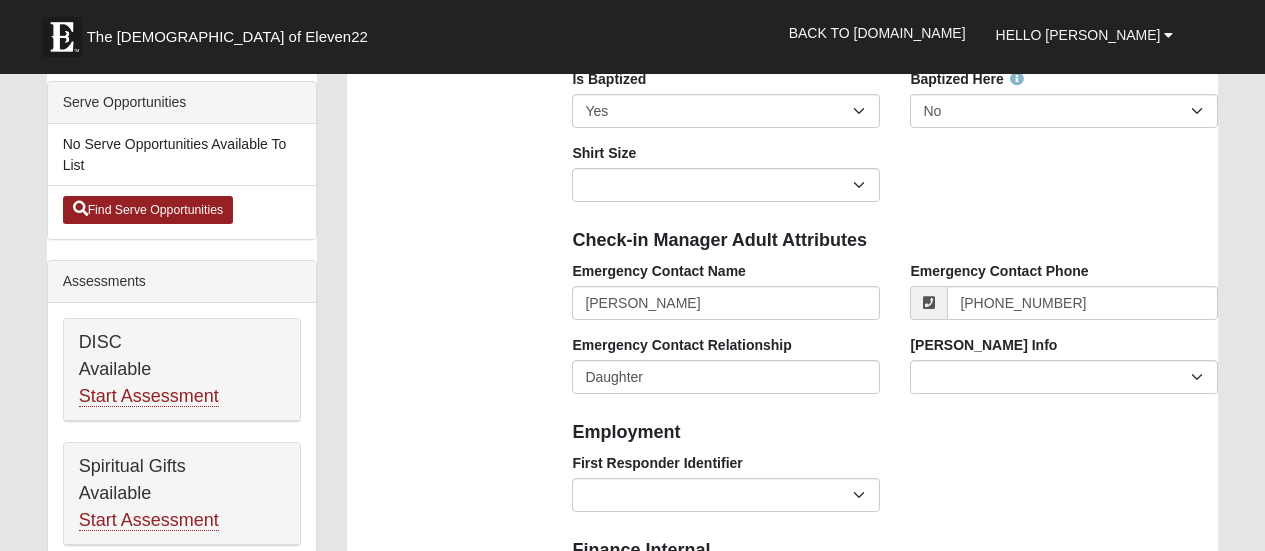 click on "Employment" at bounding box center (895, 433) 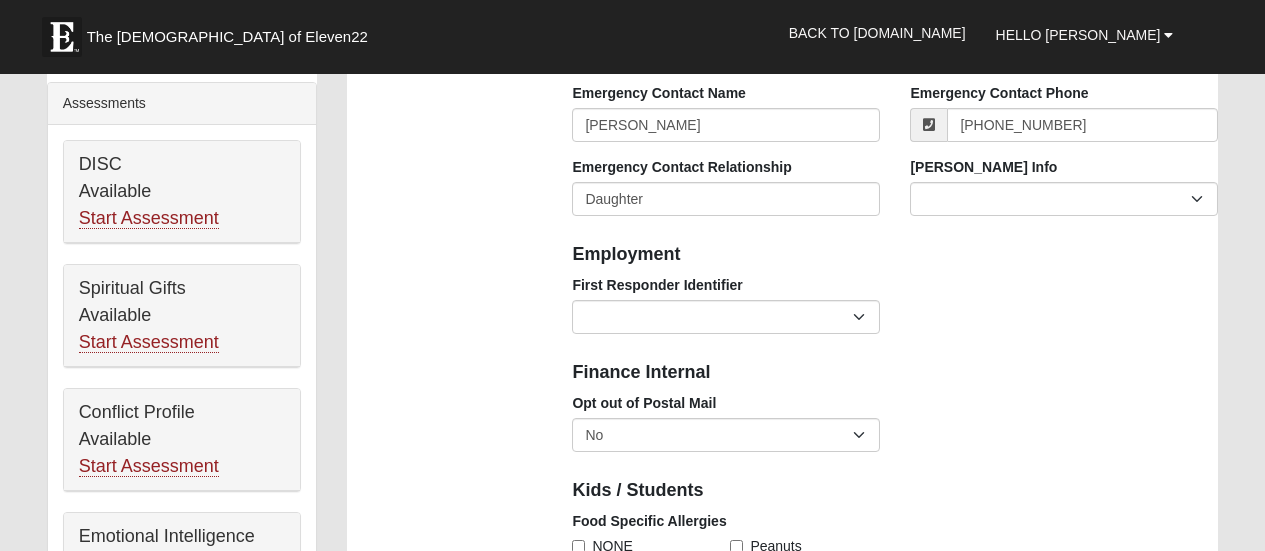 scroll, scrollTop: 800, scrollLeft: 0, axis: vertical 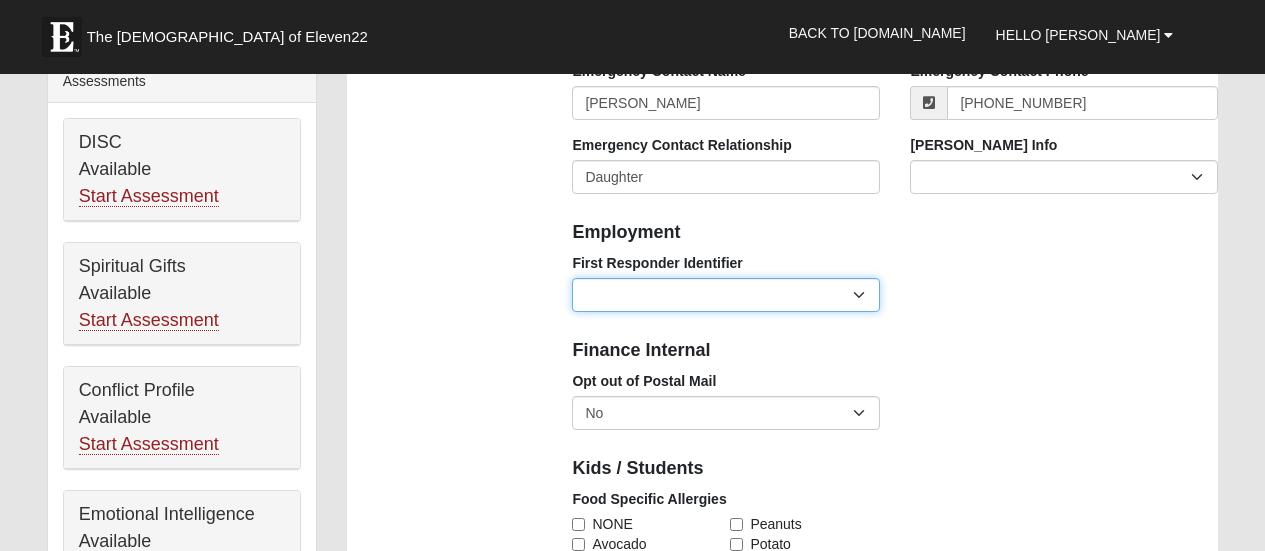 click on "EMT  |  Paramedic  |  Medical
Firefighter  |  Fire Department
Police Officer  |  Sheriff  |  Sheriff's Deputy  |  State Trooper  |  Correctional Officer
Military" at bounding box center [726, 295] 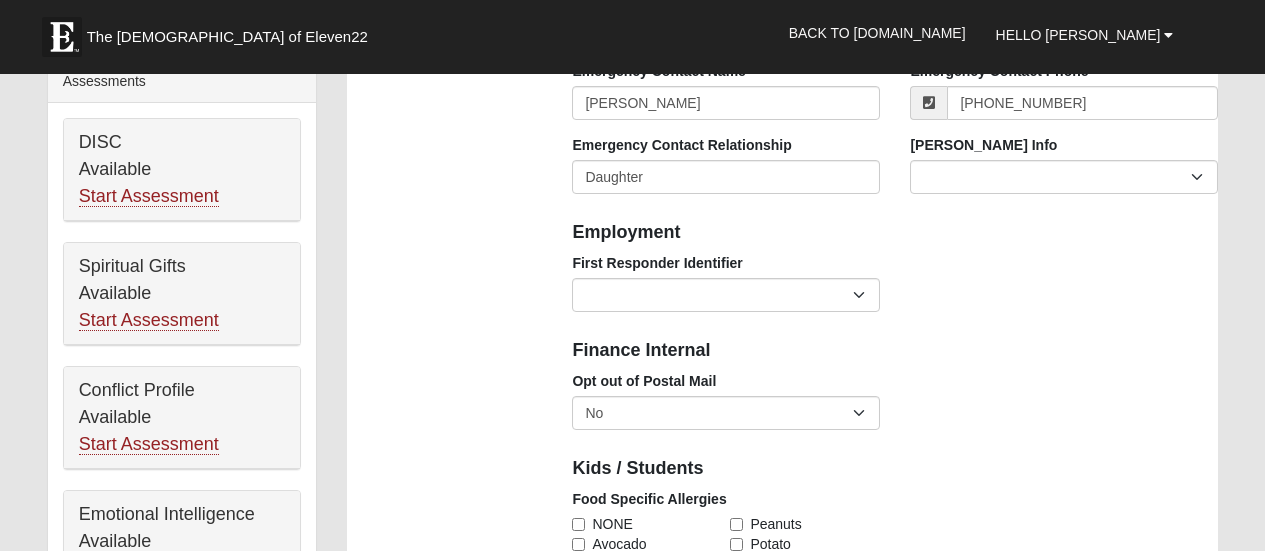 click on "First Responder Identifier
EMT  |  Paramedic  |  Medical
Firefighter  |  Fire Department
Police Officer  |  Sheriff  |  Sheriff's Deputy  |  State Trooper  |  Correctional Officer
Military" at bounding box center [895, 290] 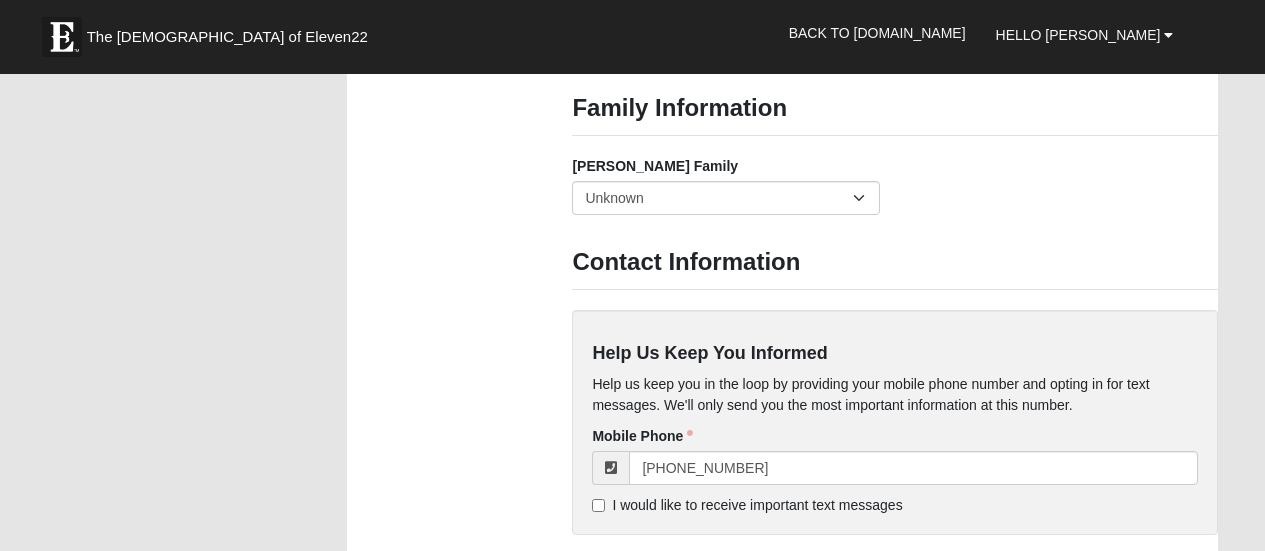 scroll, scrollTop: 1700, scrollLeft: 0, axis: vertical 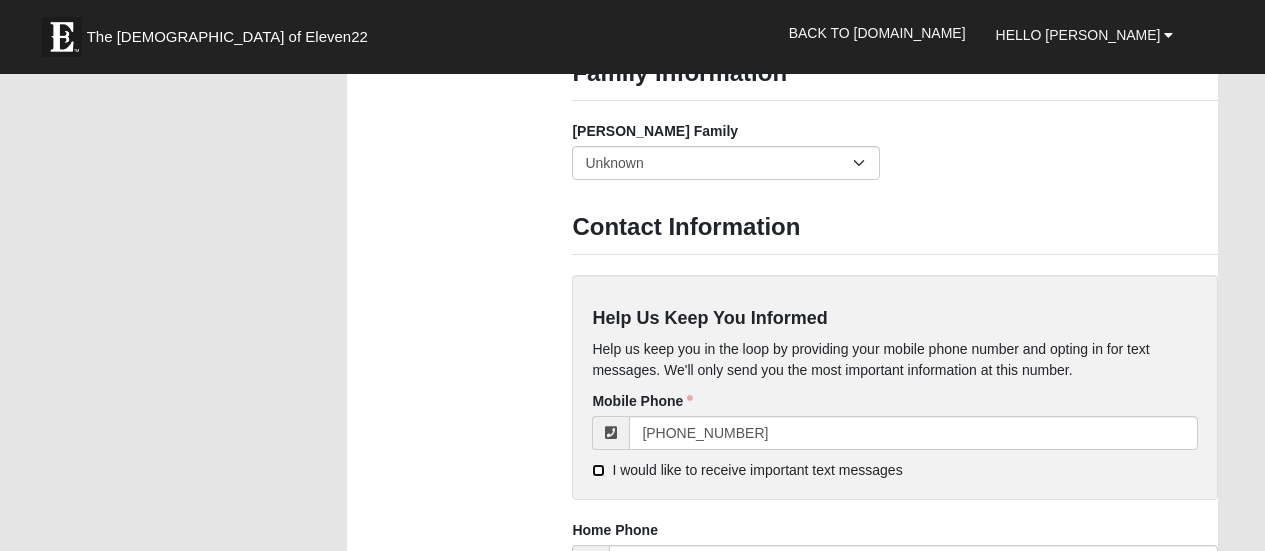 click on "I would like to receive important text messages" at bounding box center [598, 470] 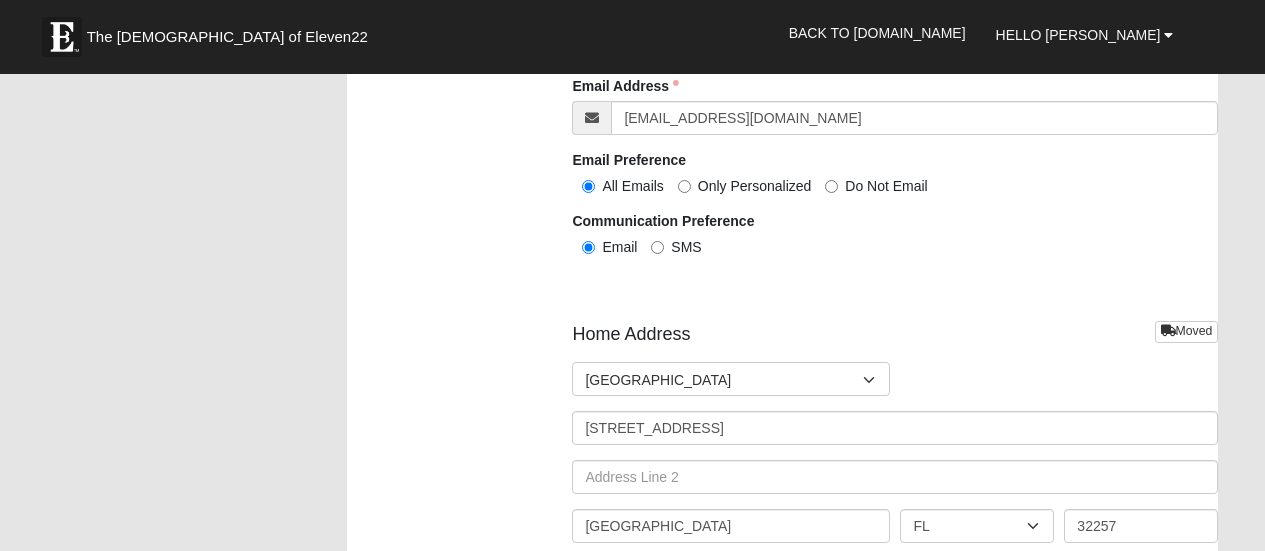 scroll, scrollTop: 2300, scrollLeft: 0, axis: vertical 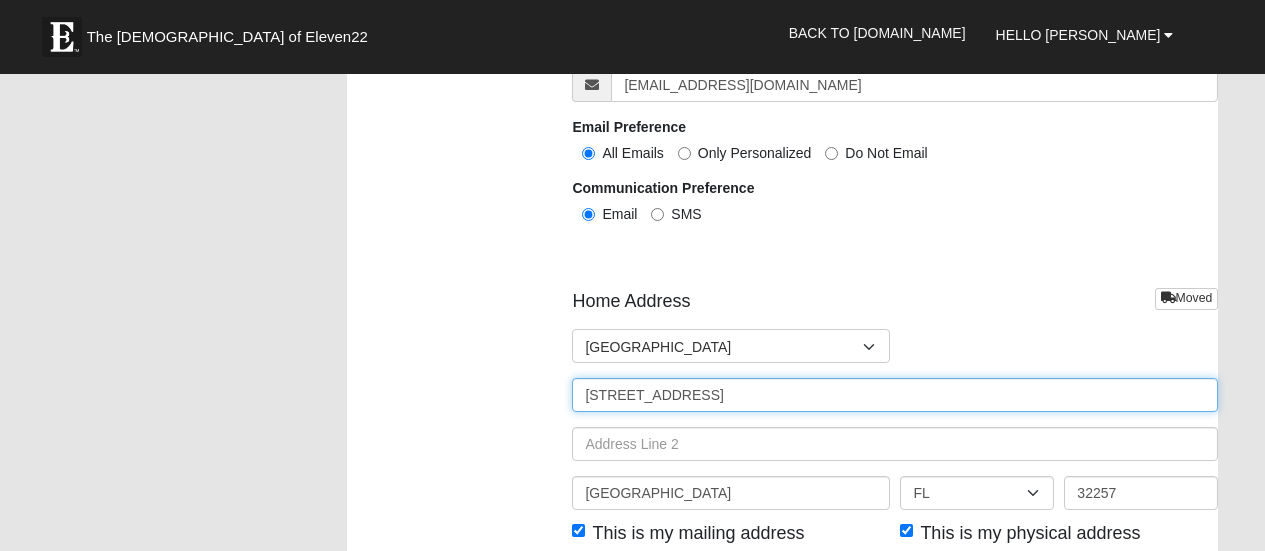 drag, startPoint x: 927, startPoint y: 395, endPoint x: 618, endPoint y: 409, distance: 309.317 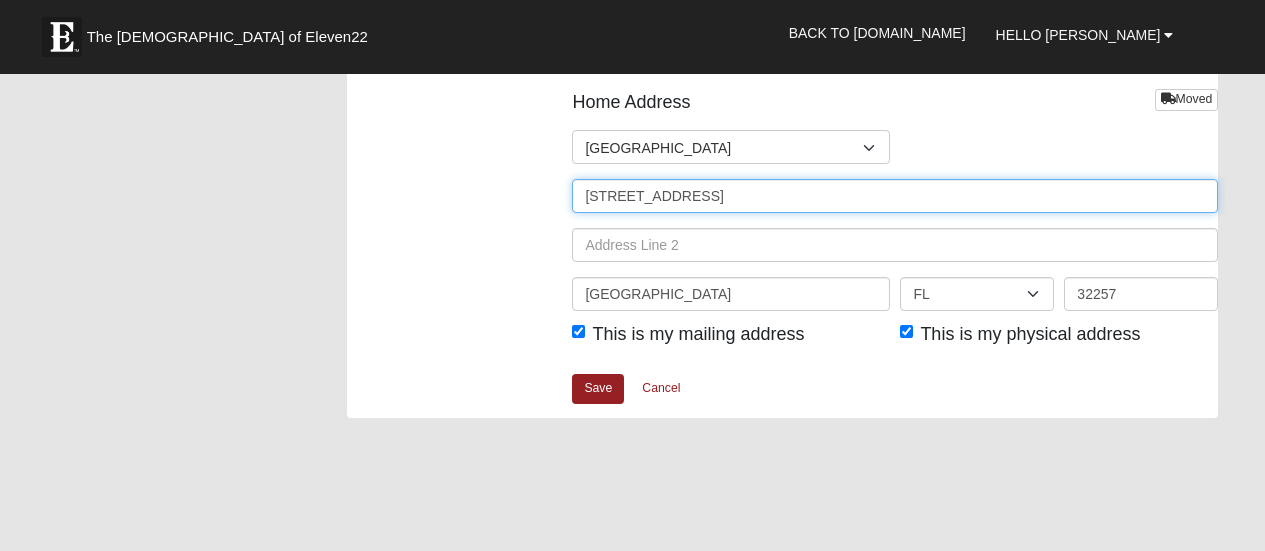 scroll, scrollTop: 2500, scrollLeft: 0, axis: vertical 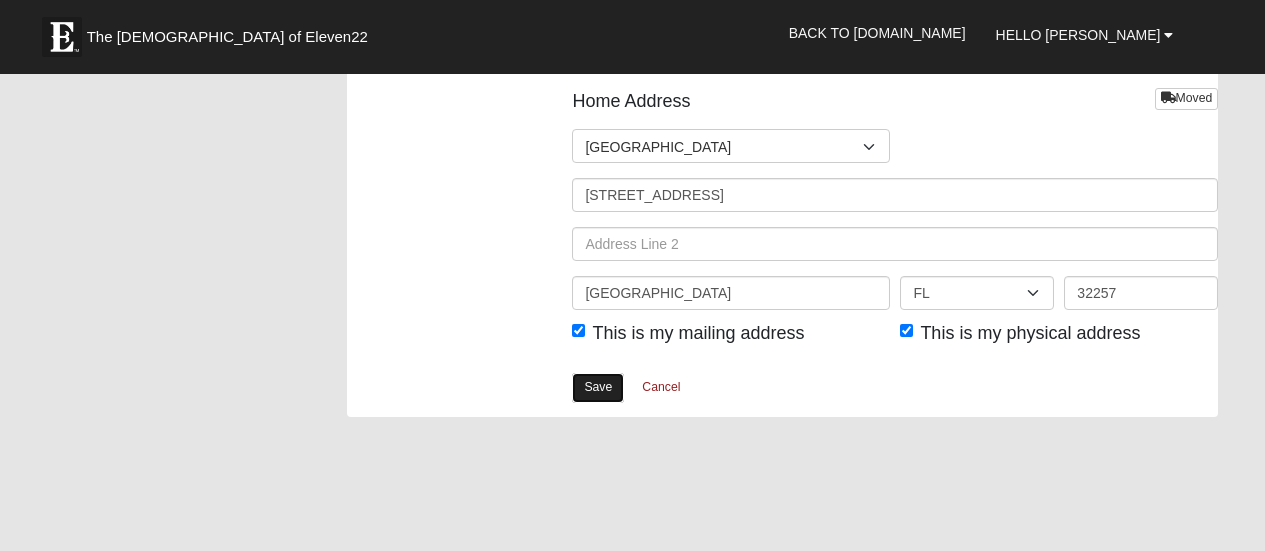 click on "Save" at bounding box center (598, 387) 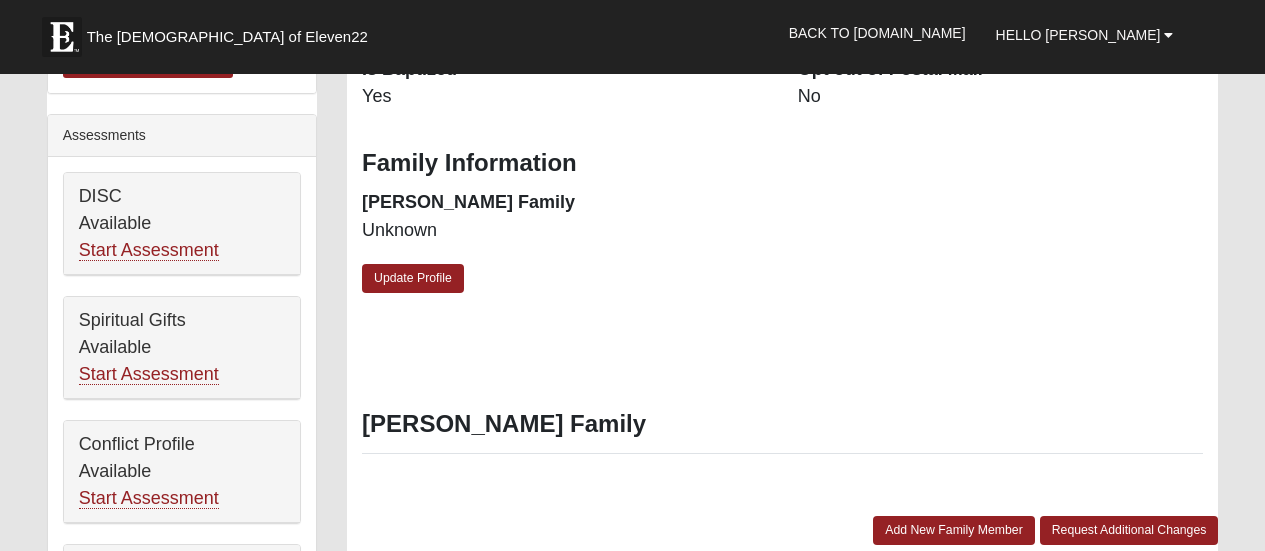 scroll, scrollTop: 700, scrollLeft: 0, axis: vertical 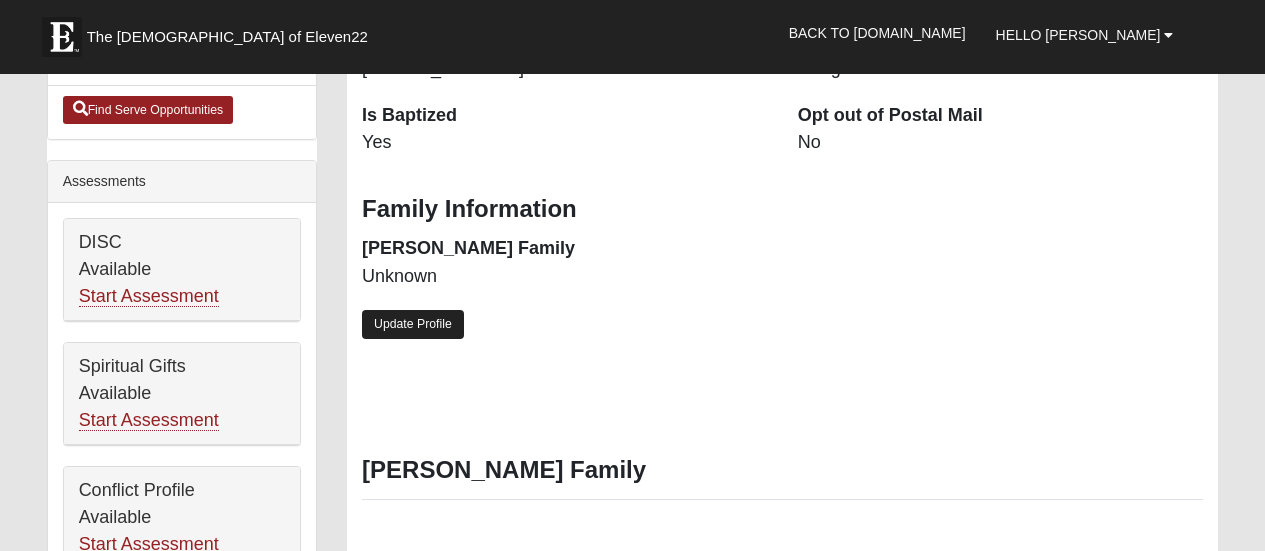 click on "Update Profile" at bounding box center (413, 324) 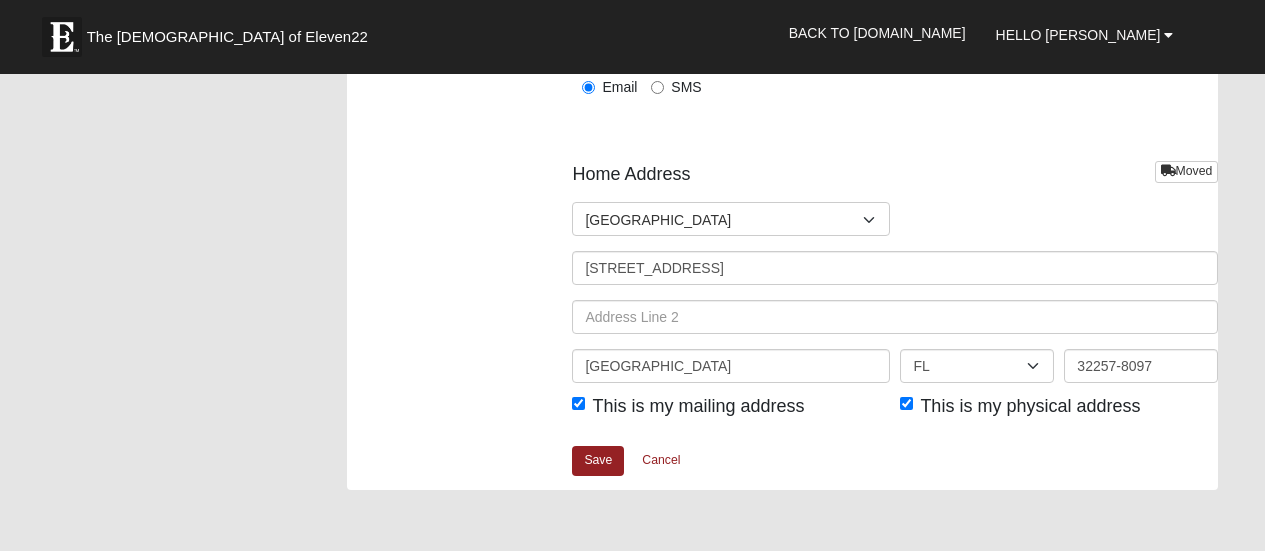 scroll, scrollTop: 2500, scrollLeft: 0, axis: vertical 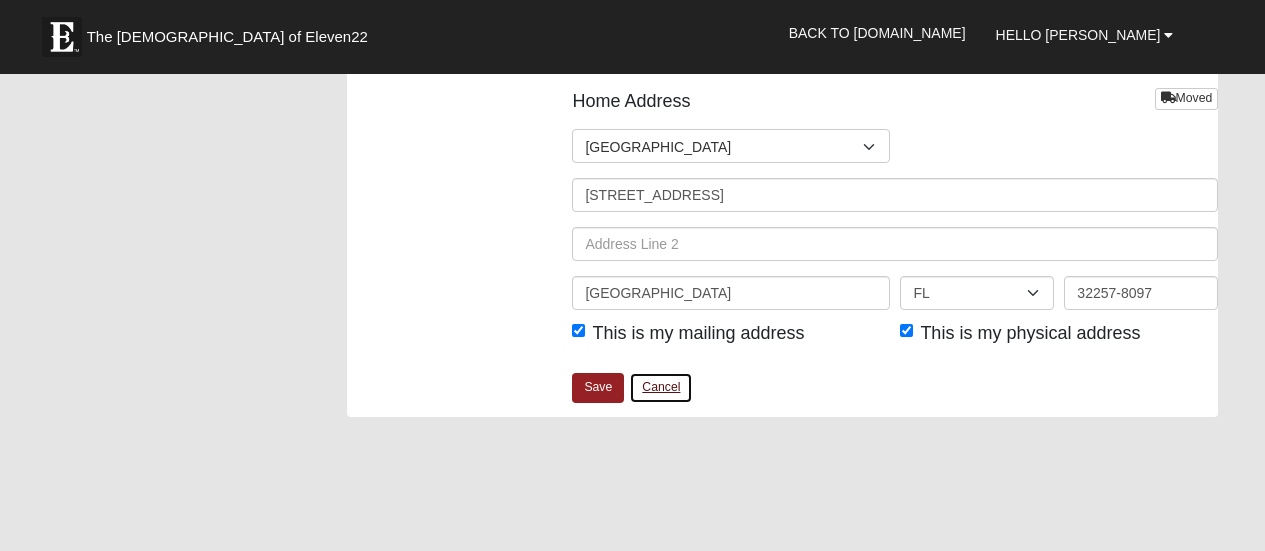 click on "Cancel" at bounding box center [661, 387] 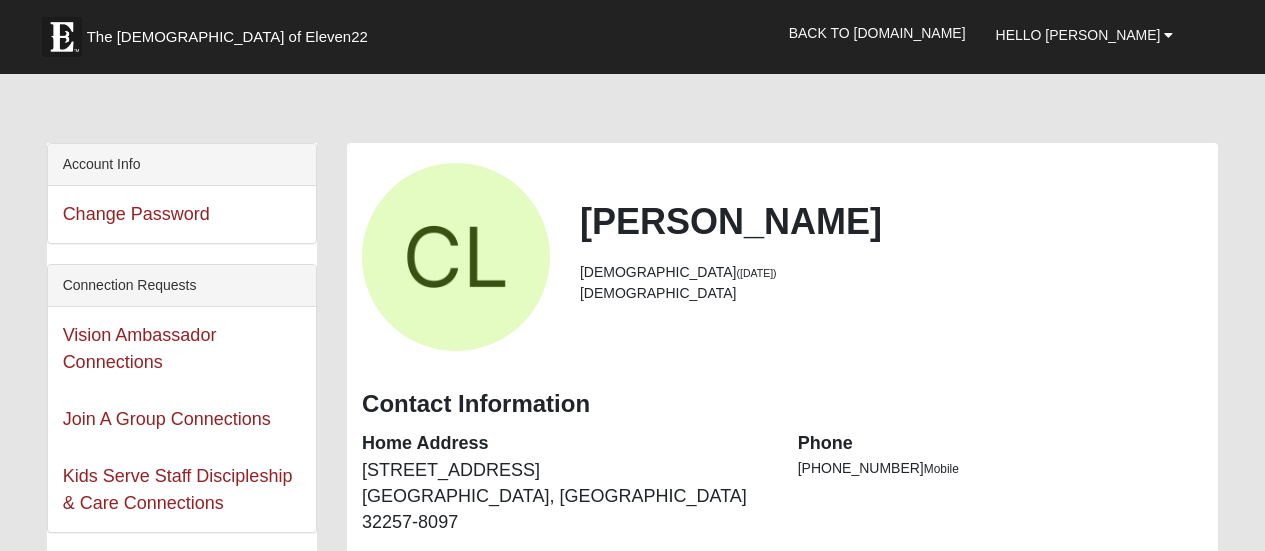 scroll, scrollTop: 0, scrollLeft: 0, axis: both 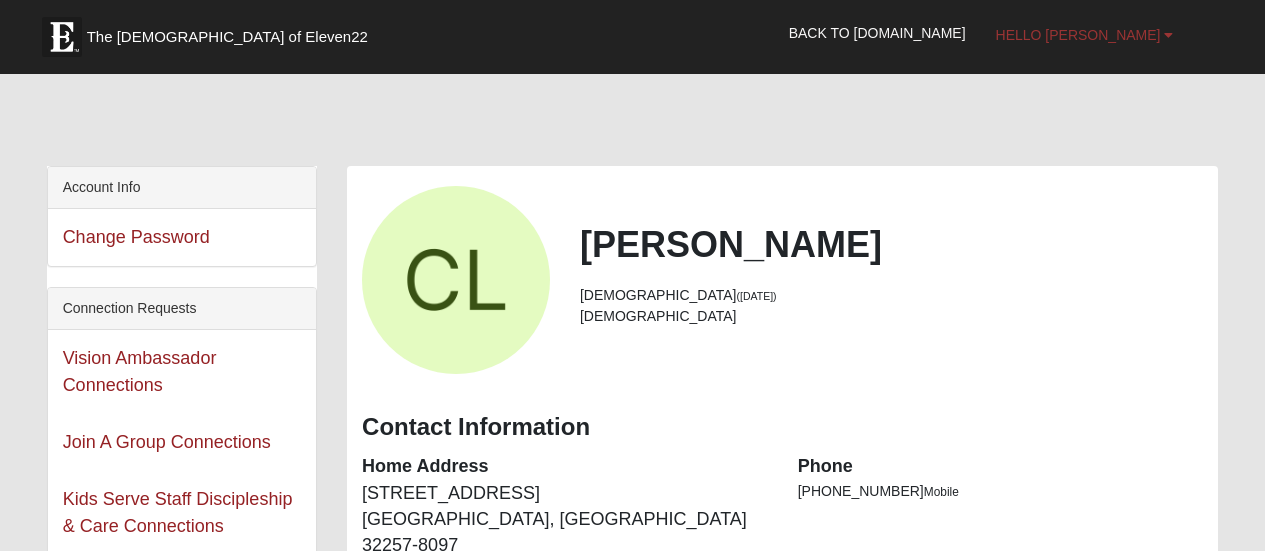 click on "Hello [PERSON_NAME]" at bounding box center [1078, 35] 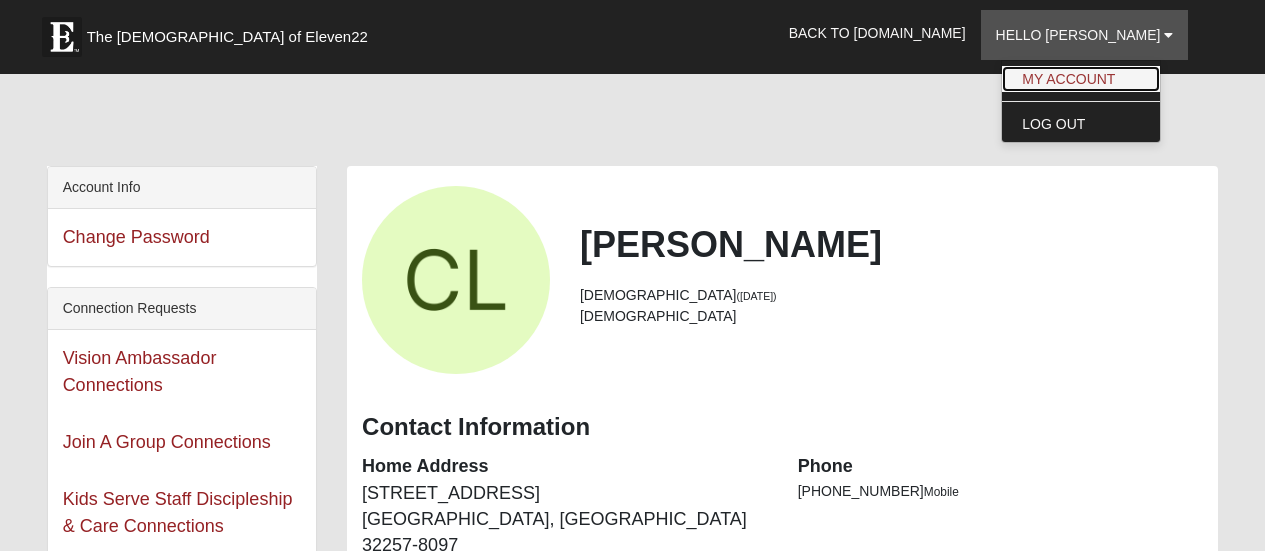 click on "My Account" at bounding box center (1081, 79) 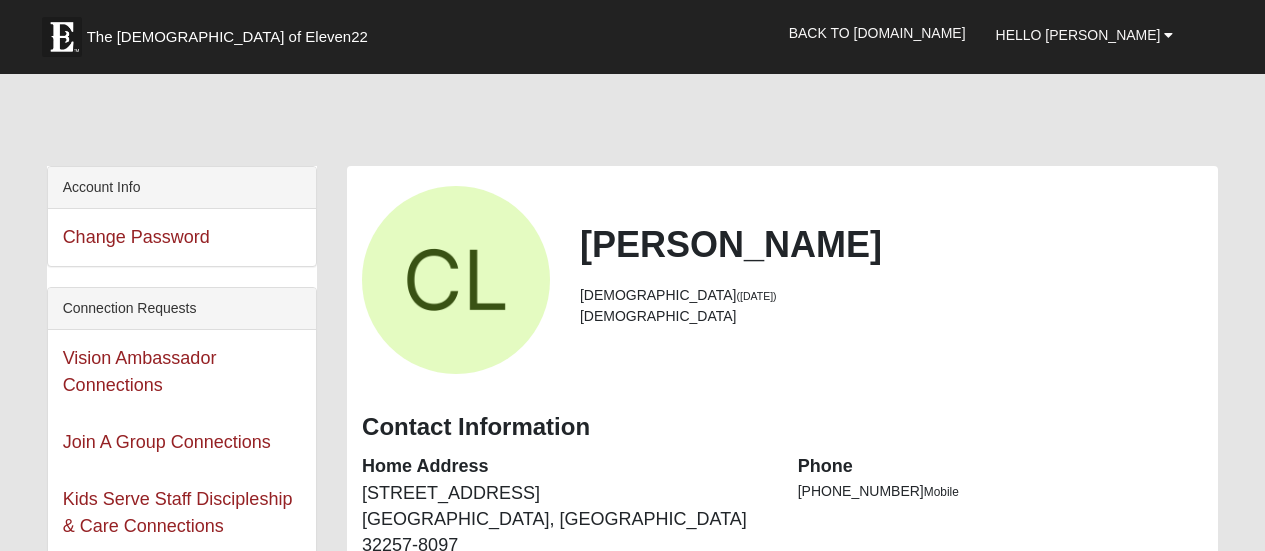 scroll, scrollTop: 0, scrollLeft: 0, axis: both 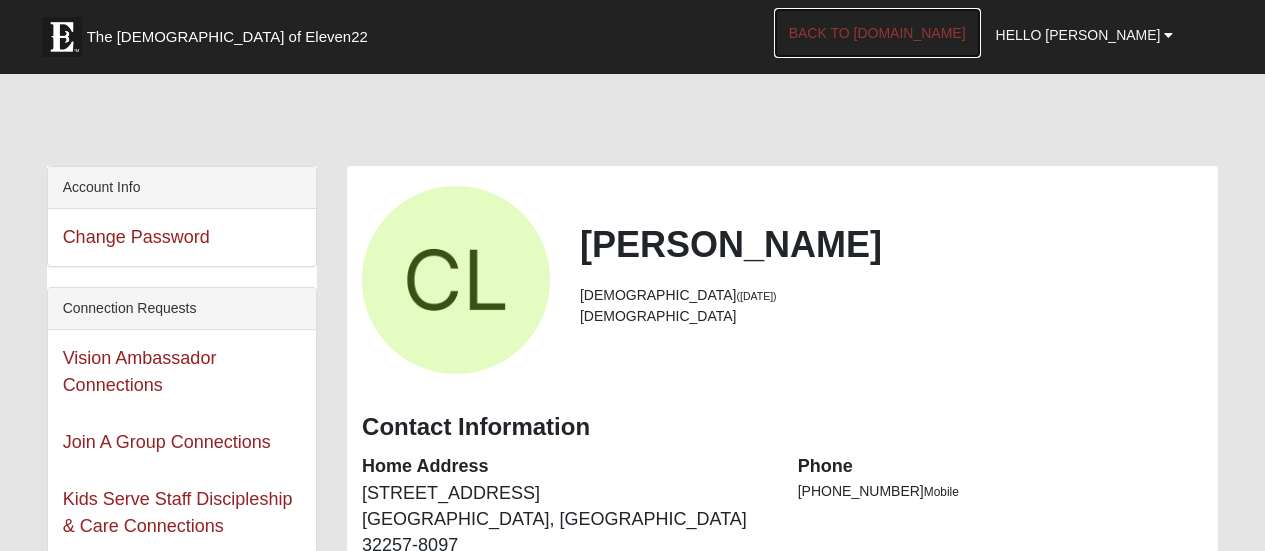click on "Back to [DOMAIN_NAME]" at bounding box center [877, 33] 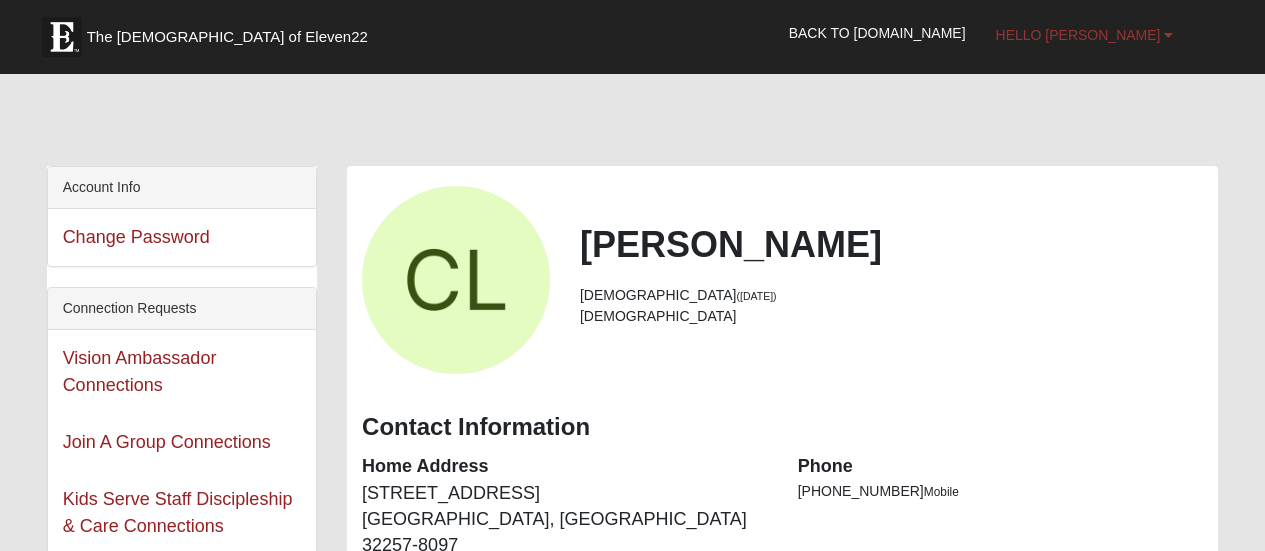 click on "Hello [PERSON_NAME]" at bounding box center (1078, 35) 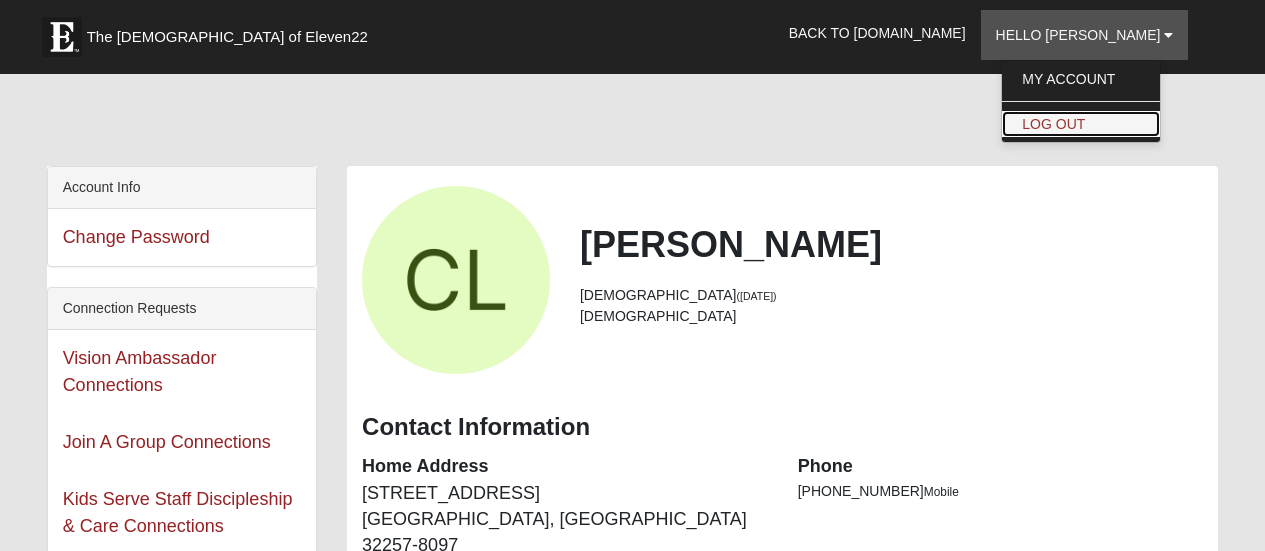 click on "Log Out" at bounding box center (1081, 124) 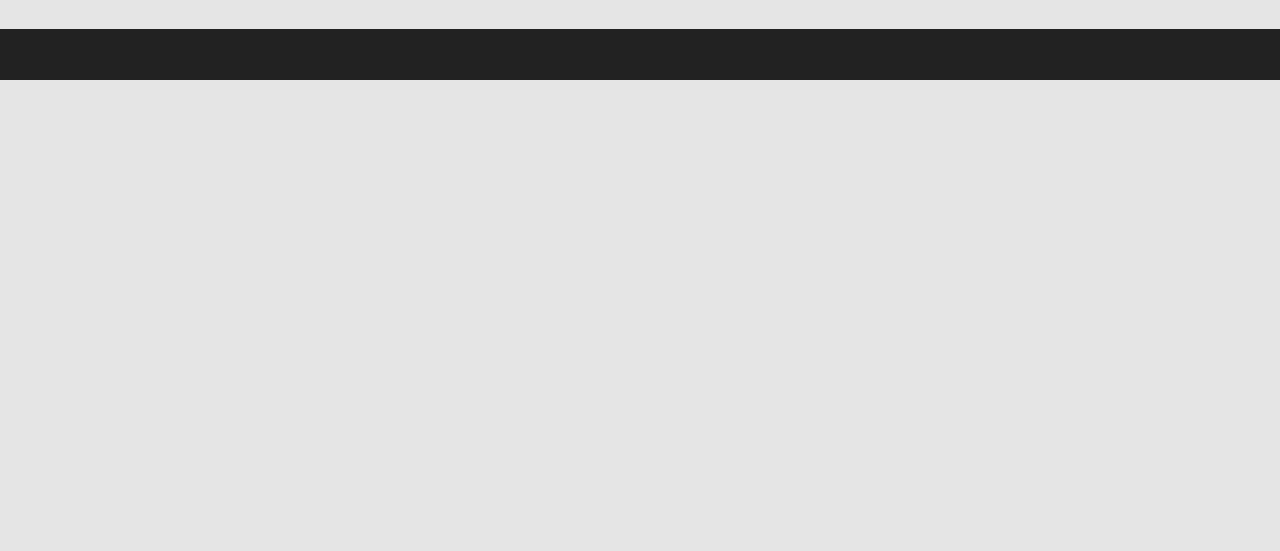 scroll, scrollTop: 0, scrollLeft: 0, axis: both 